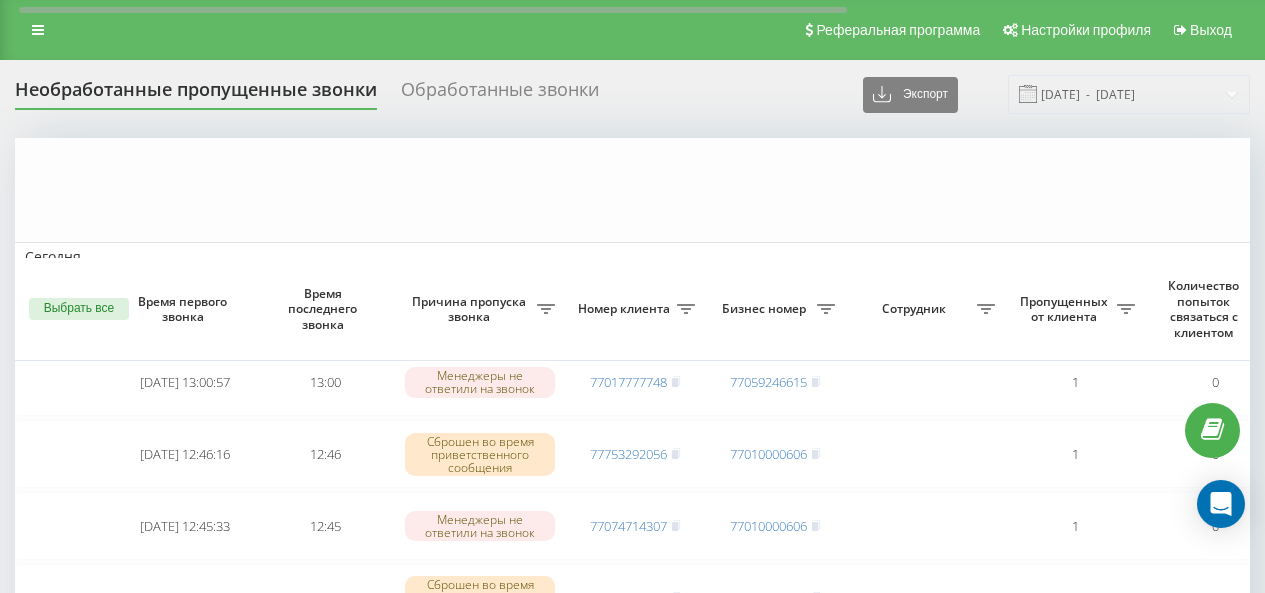 scroll, scrollTop: 0, scrollLeft: 0, axis: both 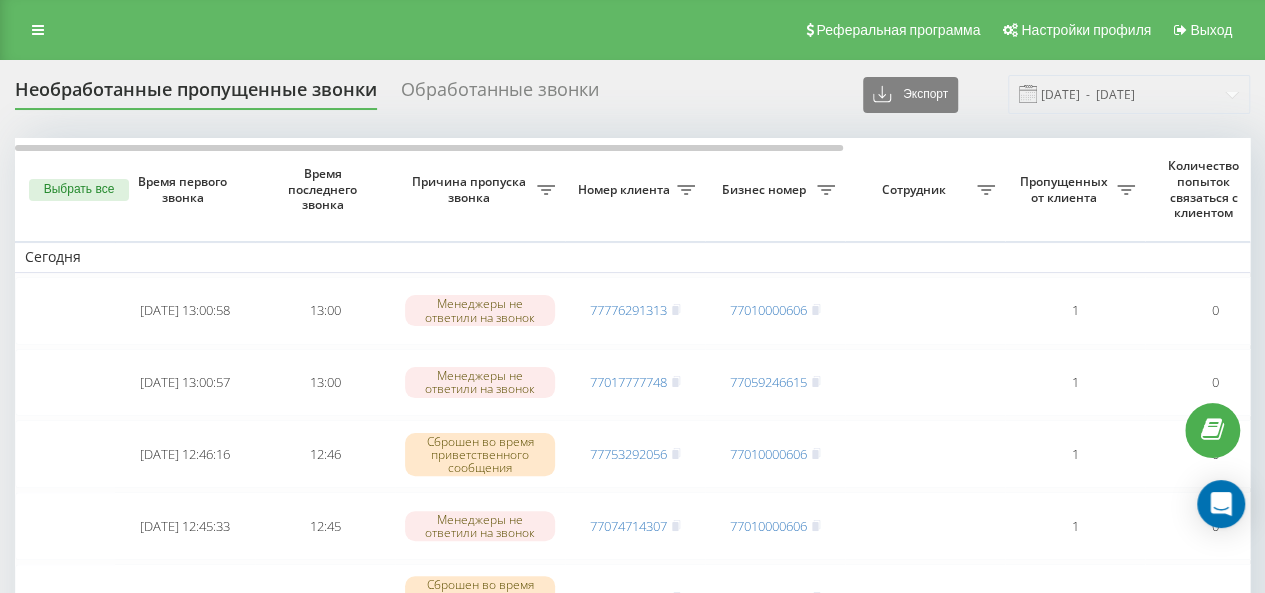 click on "Выбрать все" at bounding box center [65, 189] 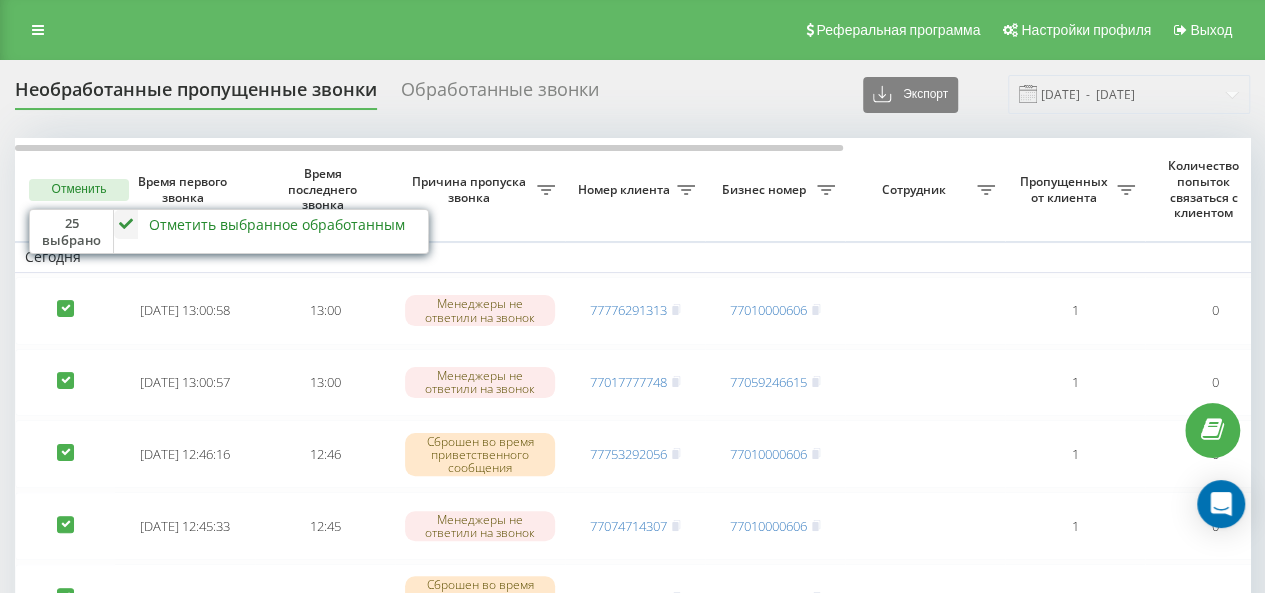 click at bounding box center [126, 224] 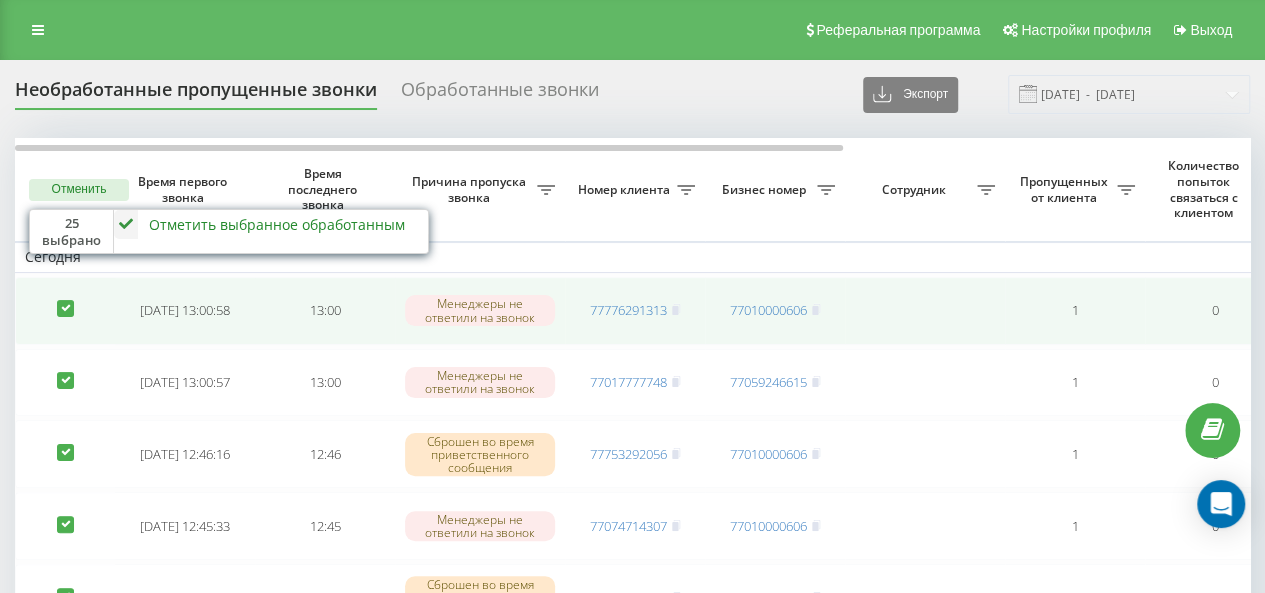 click at bounding box center [65, 311] 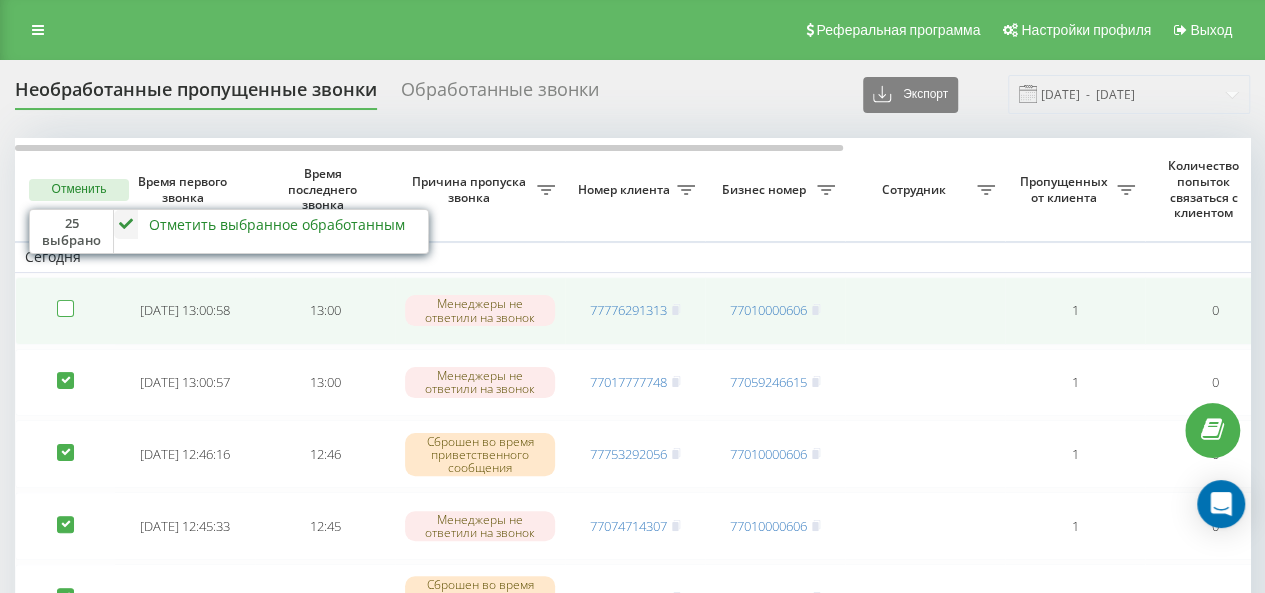 checkbox on "false" 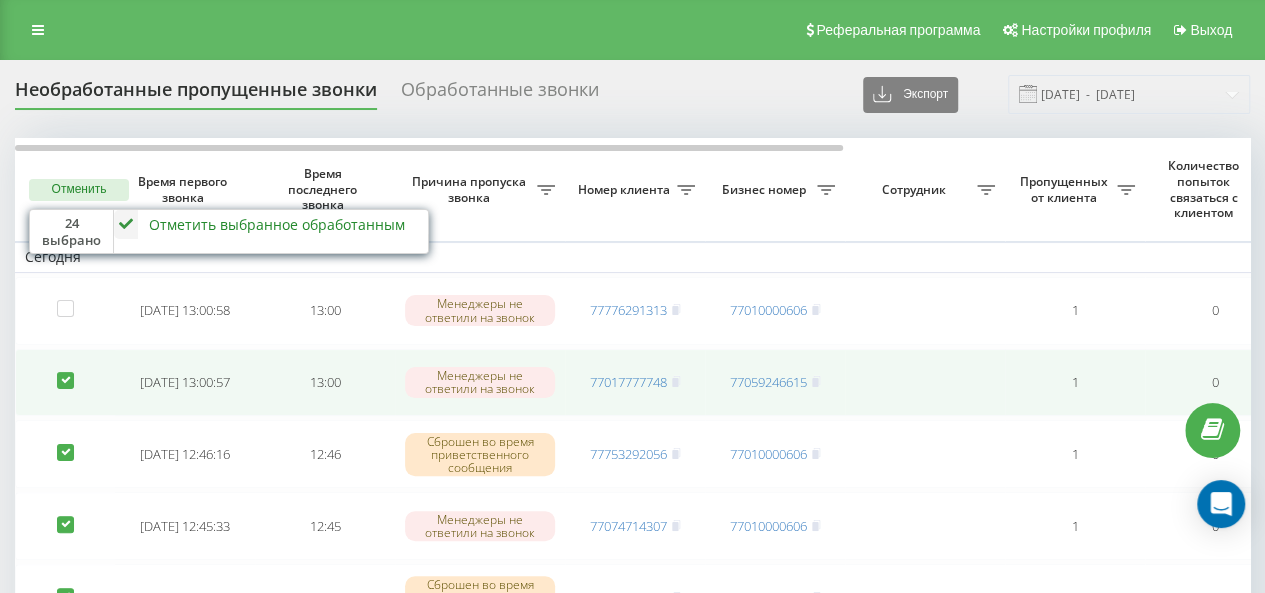 click at bounding box center [65, 372] 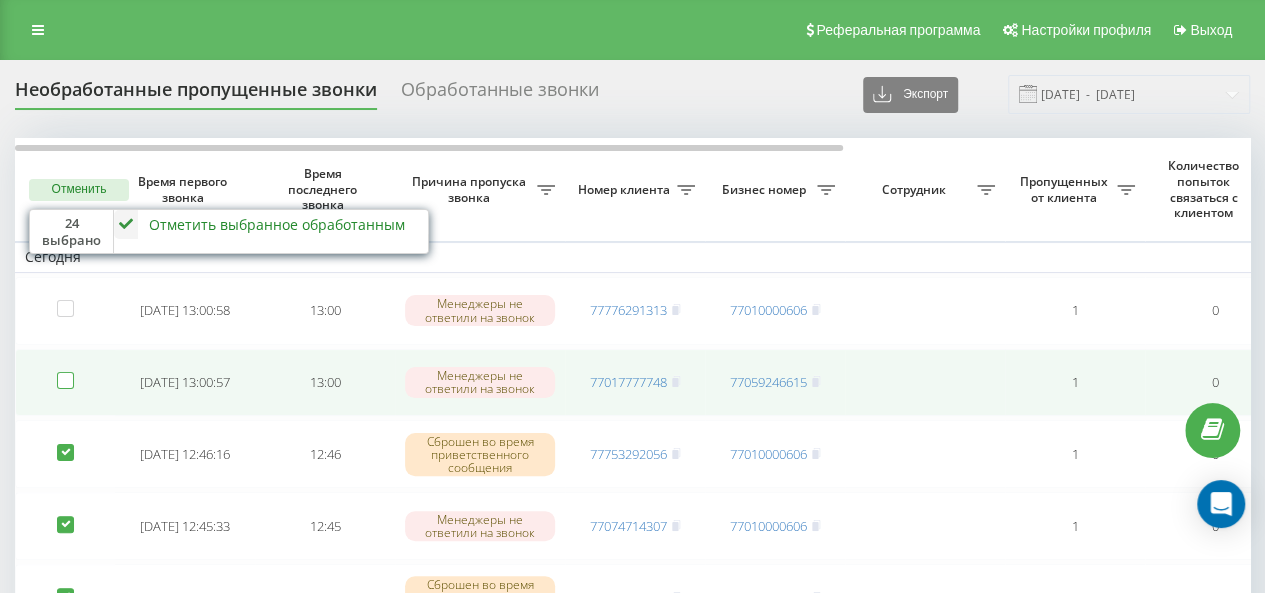 checkbox on "false" 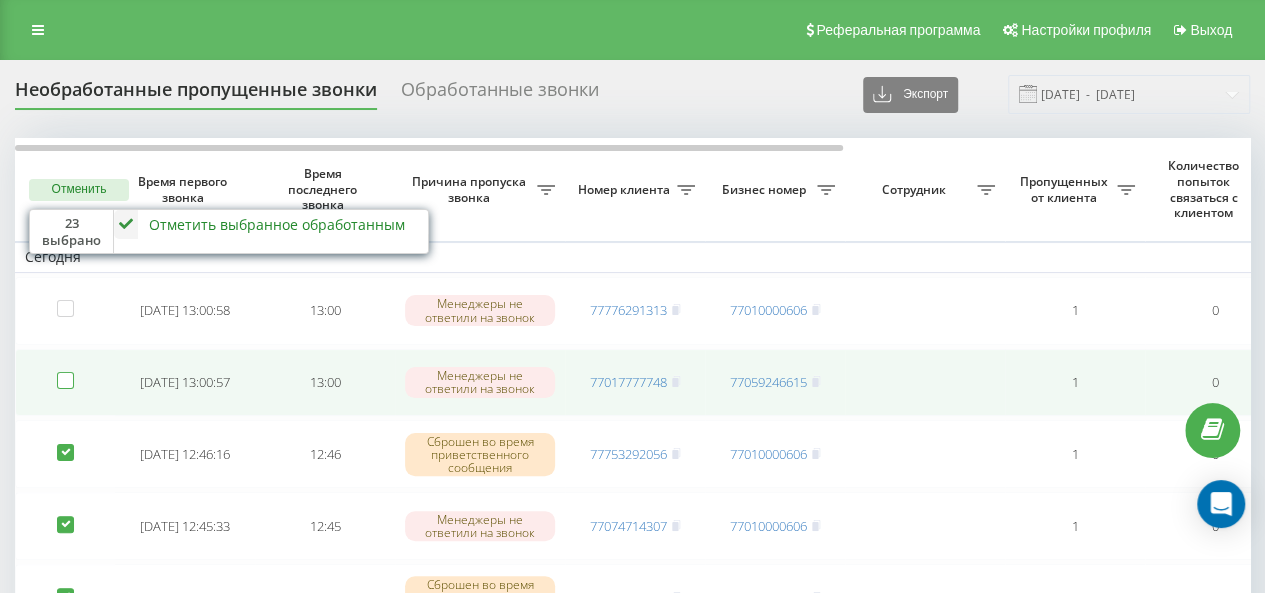 scroll, scrollTop: 300, scrollLeft: 0, axis: vertical 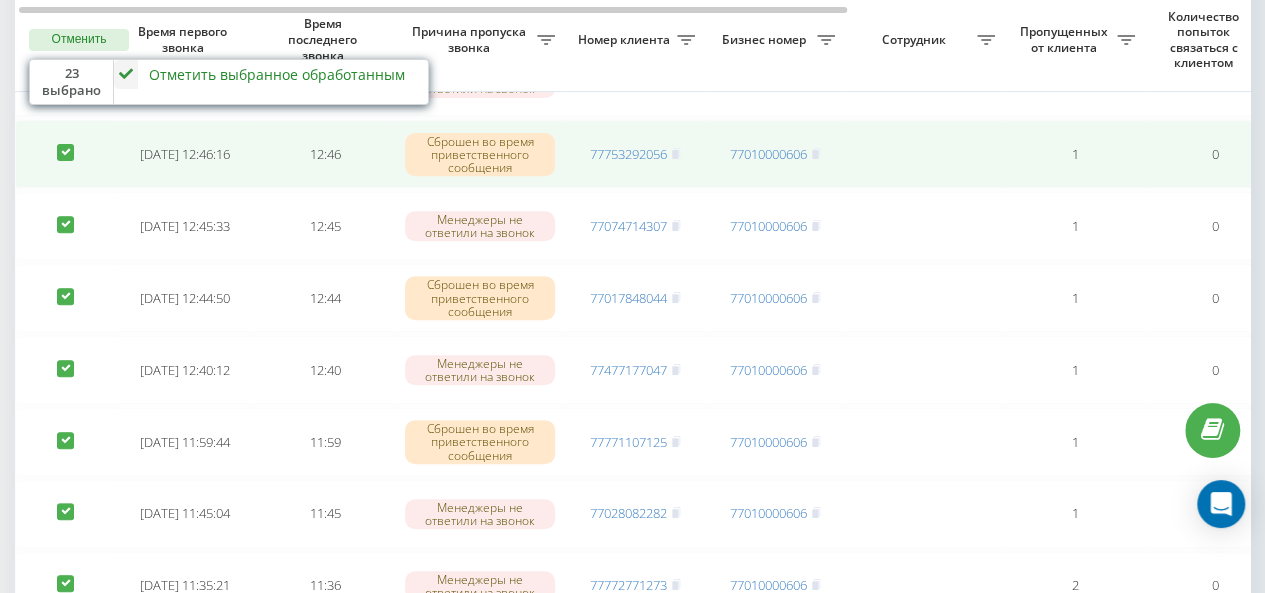 click at bounding box center (65, 144) 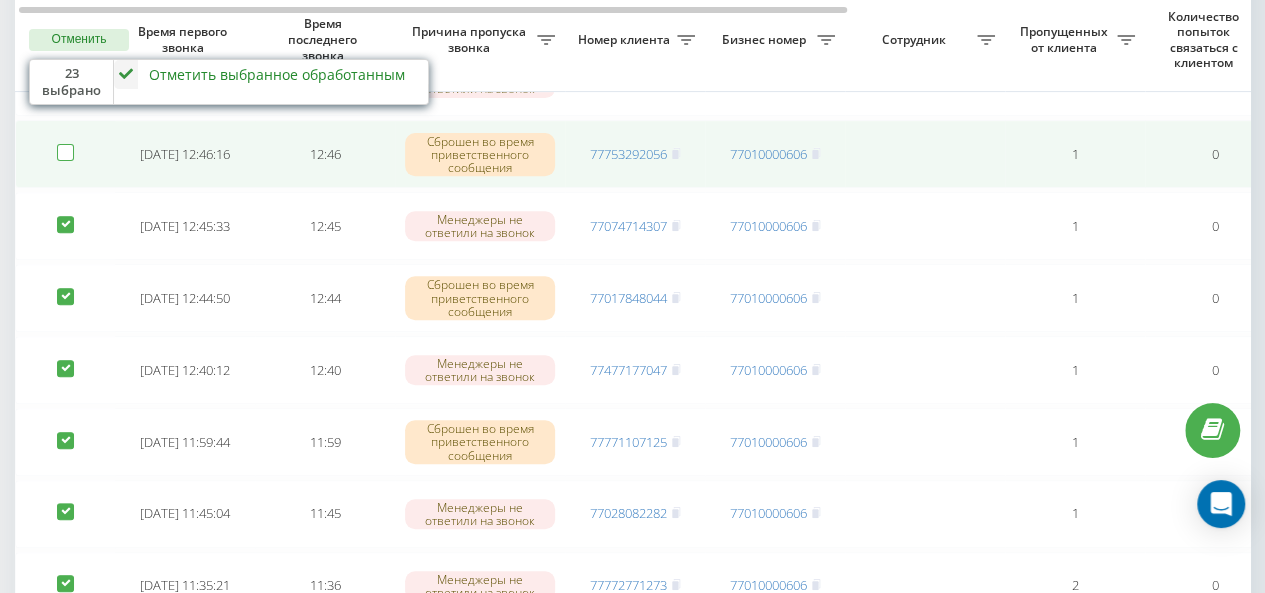 checkbox on "false" 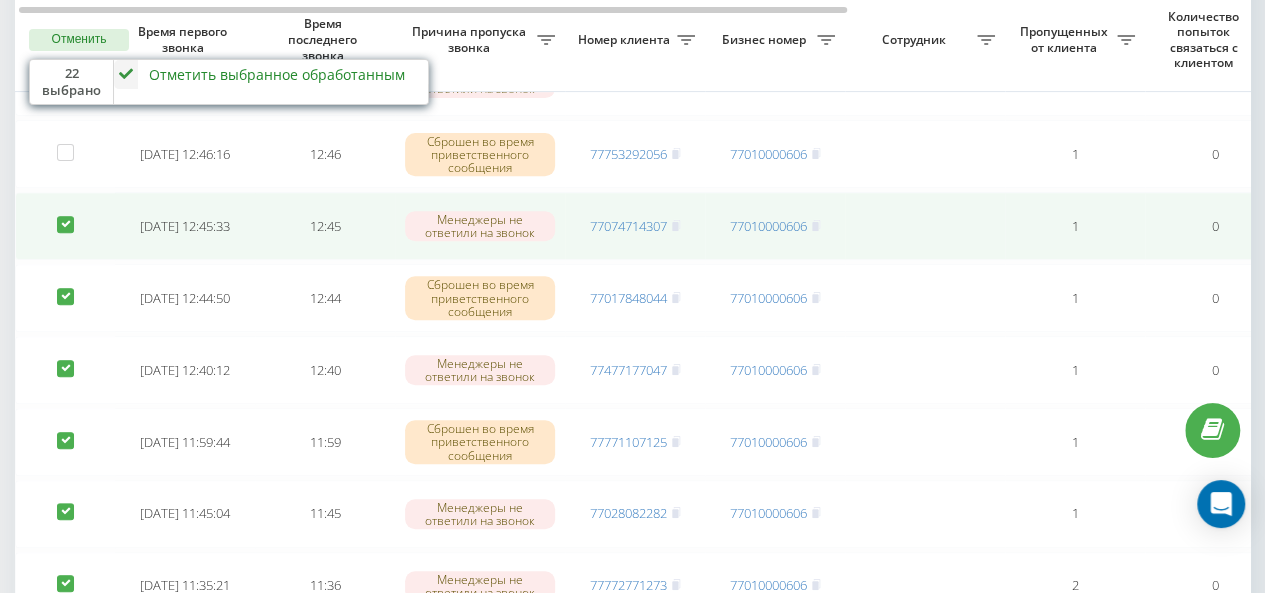 click at bounding box center [65, 216] 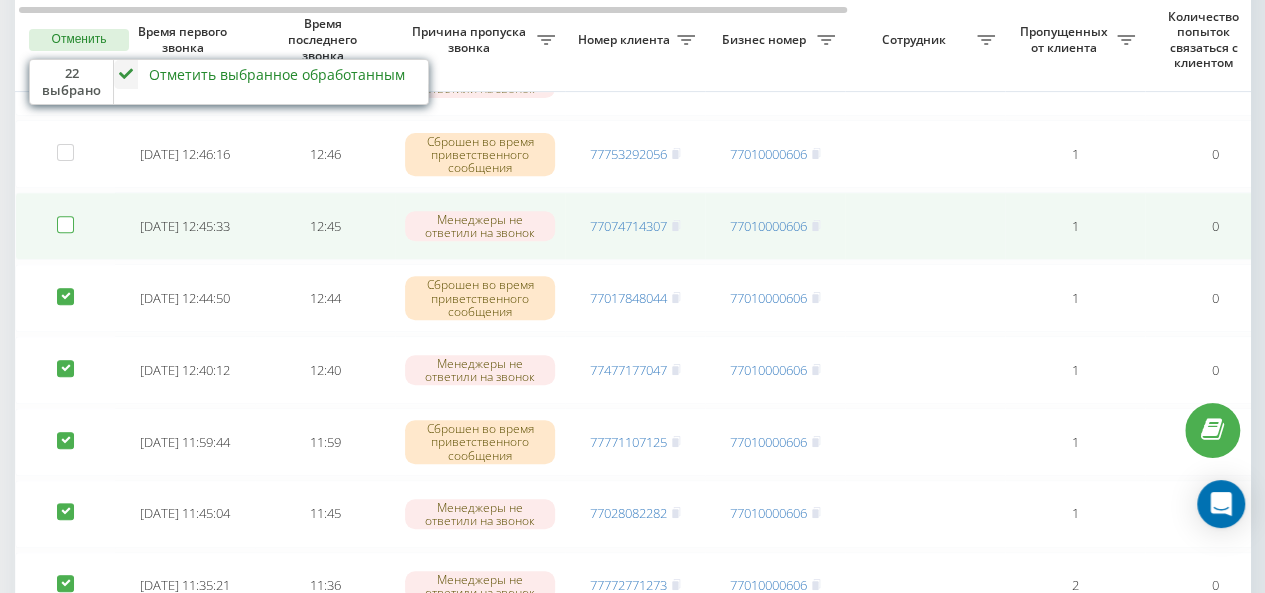 checkbox on "false" 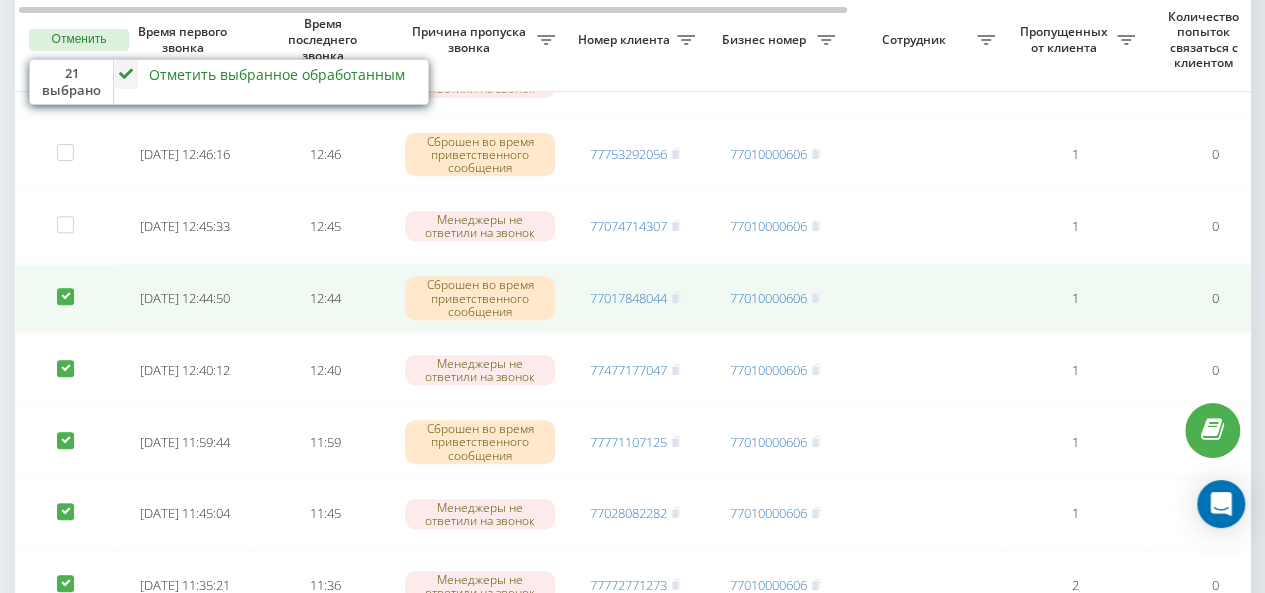 click at bounding box center (65, 298) 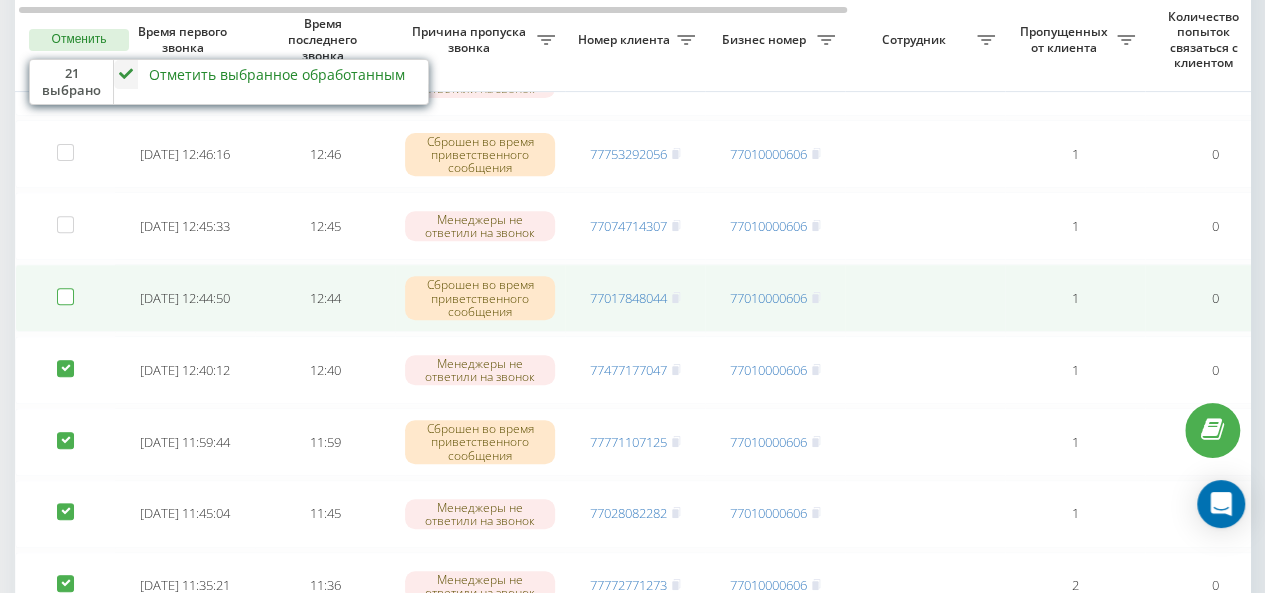 checkbox on "false" 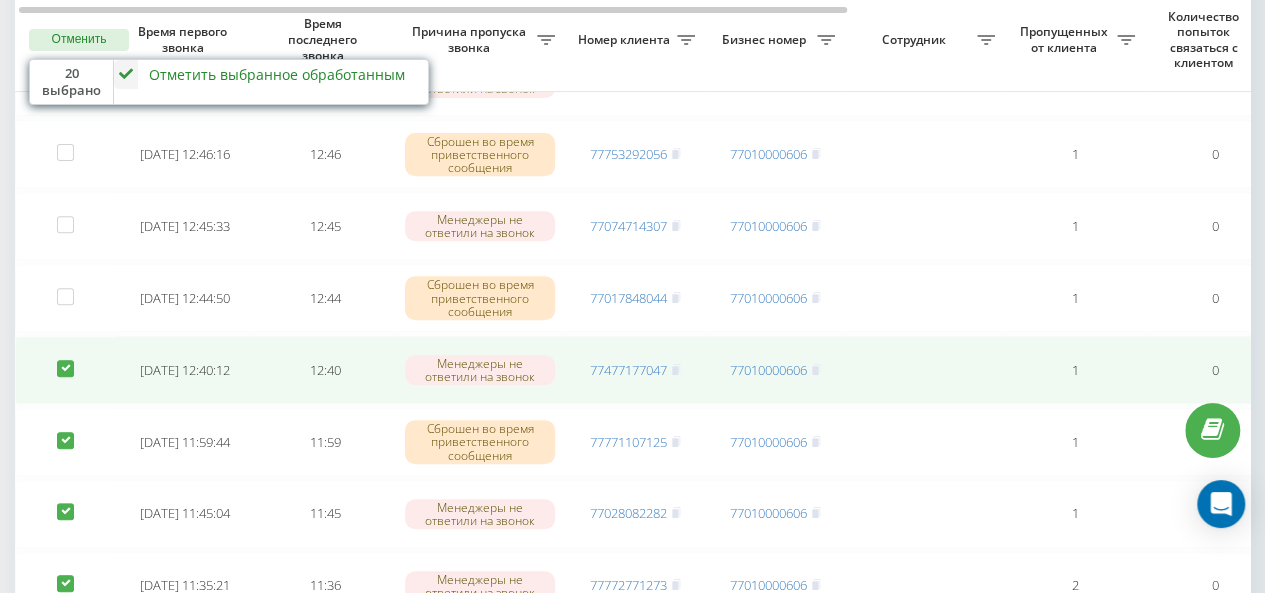 click at bounding box center (65, 360) 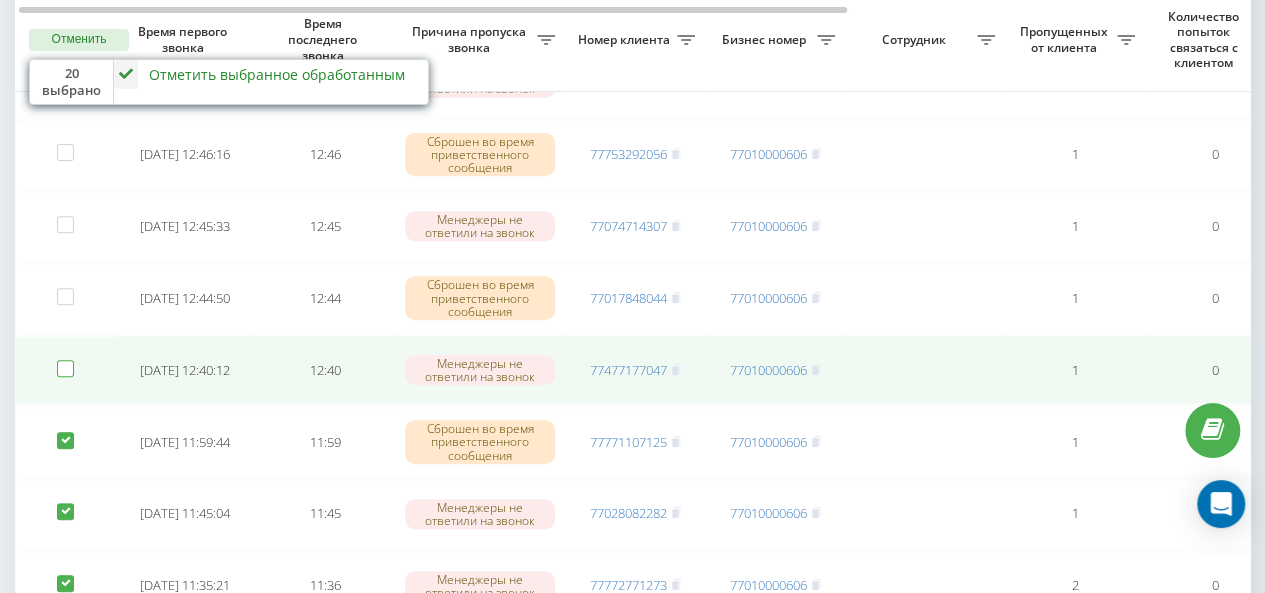 checkbox on "false" 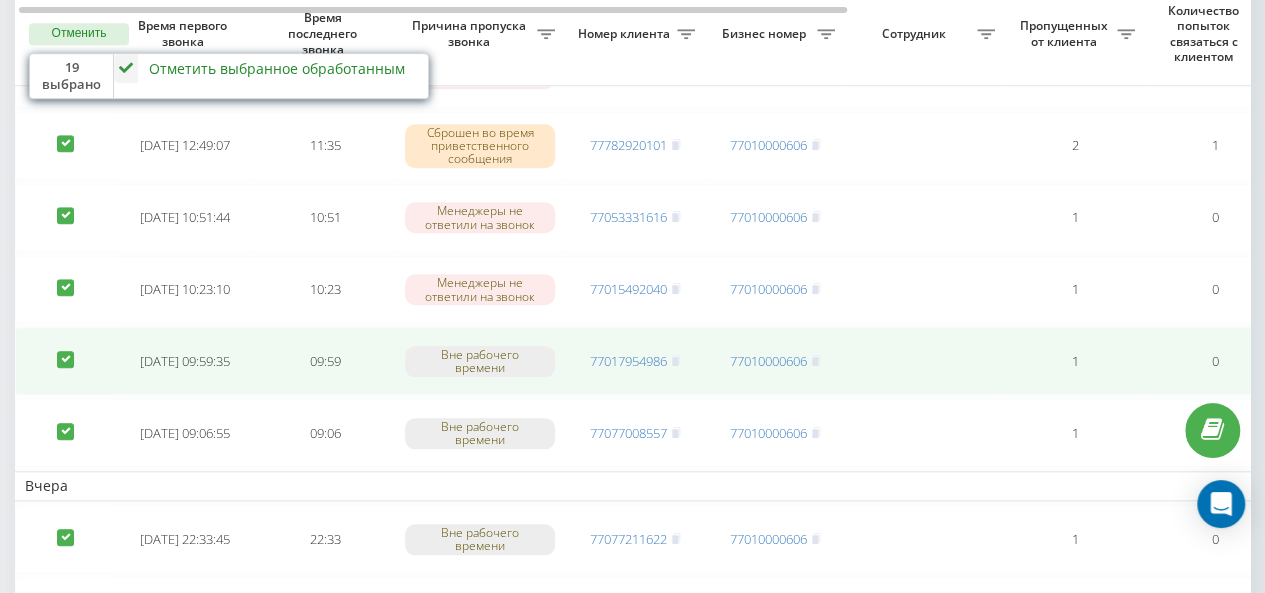 scroll, scrollTop: 800, scrollLeft: 0, axis: vertical 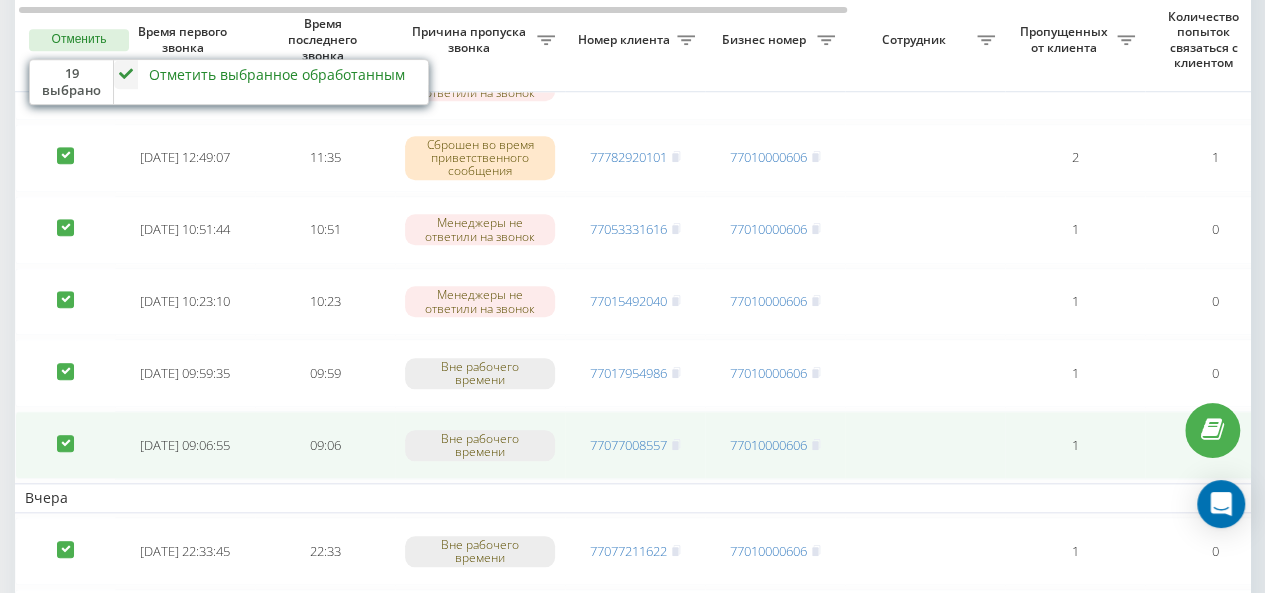 drag, startPoint x: 63, startPoint y: 437, endPoint x: 64, endPoint y: 425, distance: 12.0415945 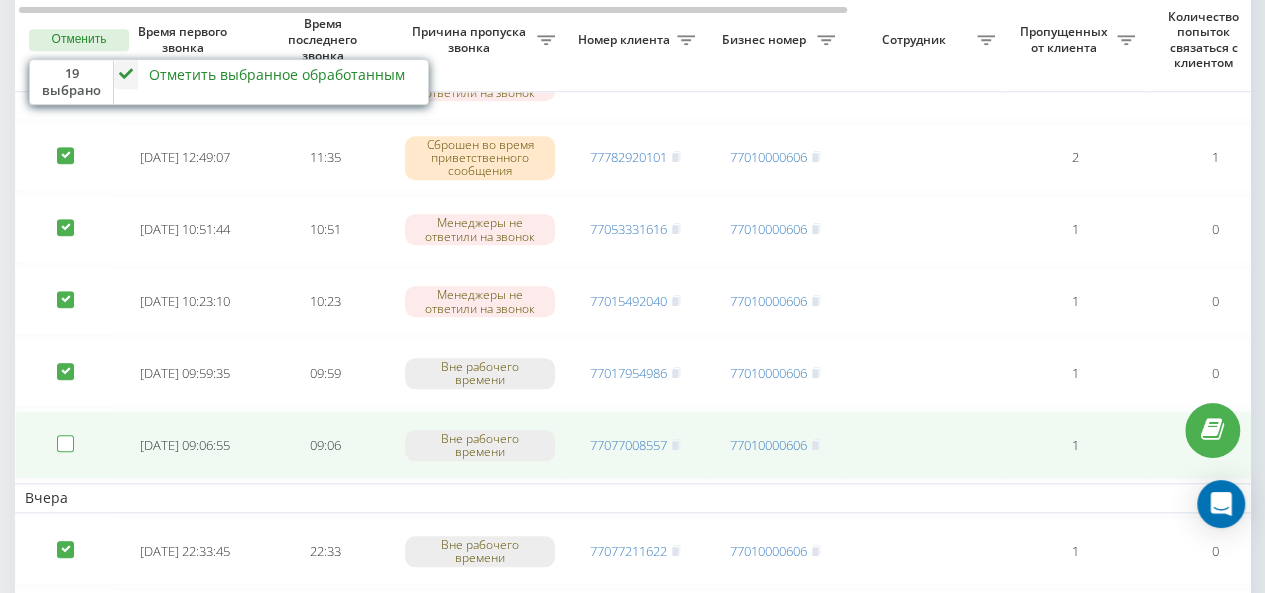checkbox on "false" 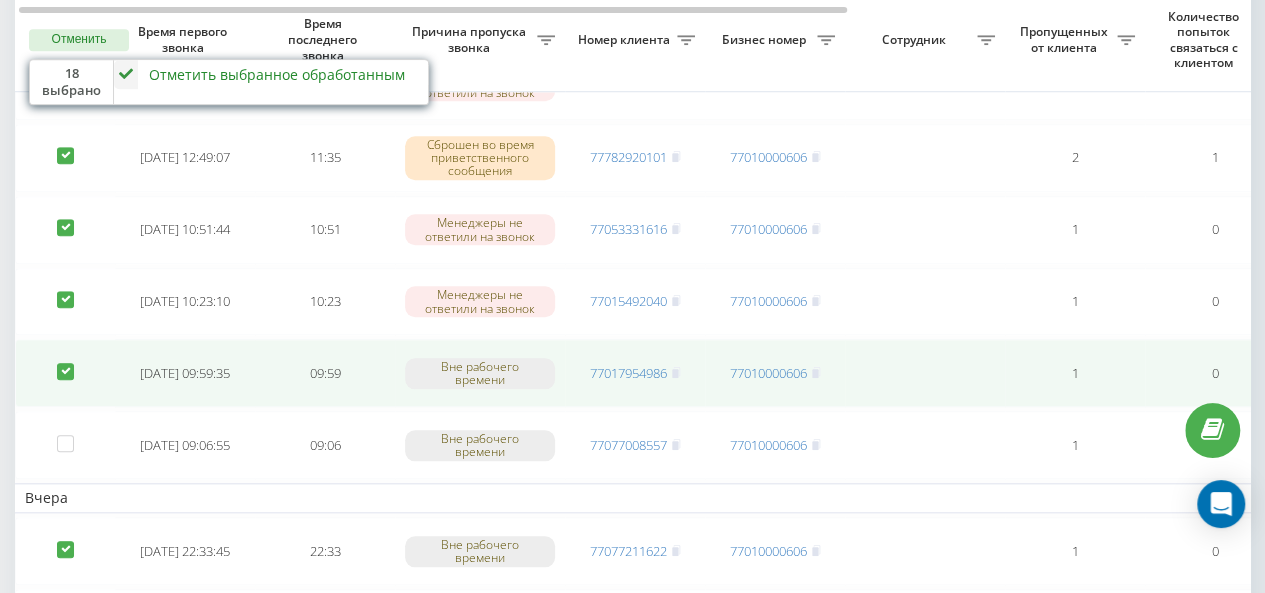 click at bounding box center (65, 373) 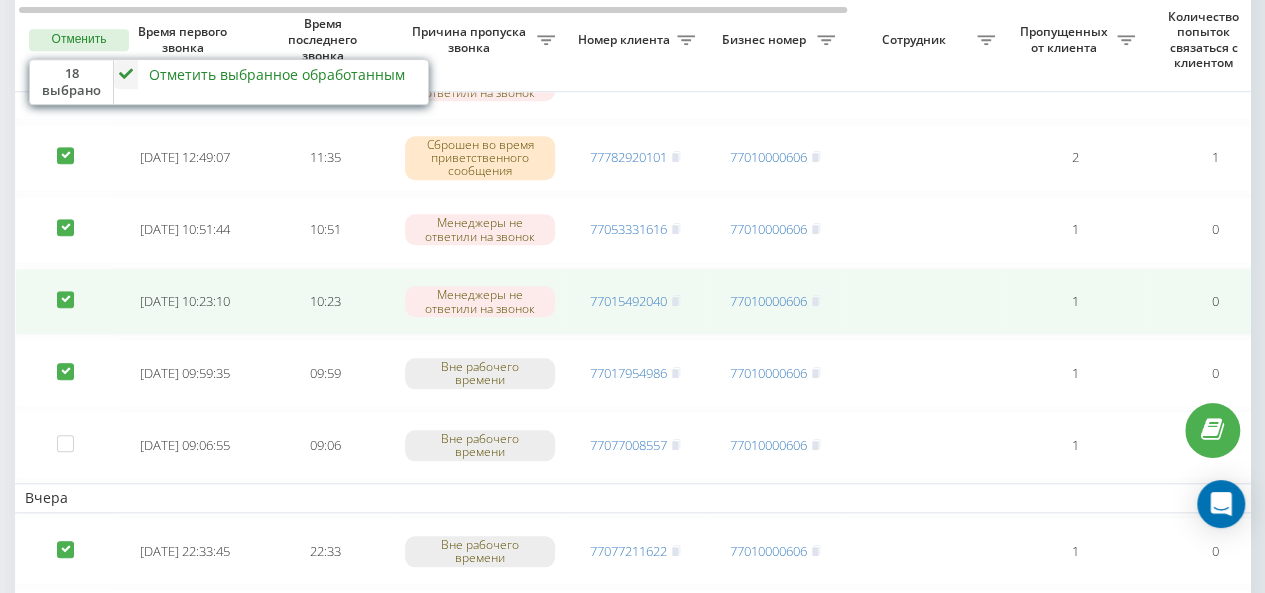 click at bounding box center [65, 291] 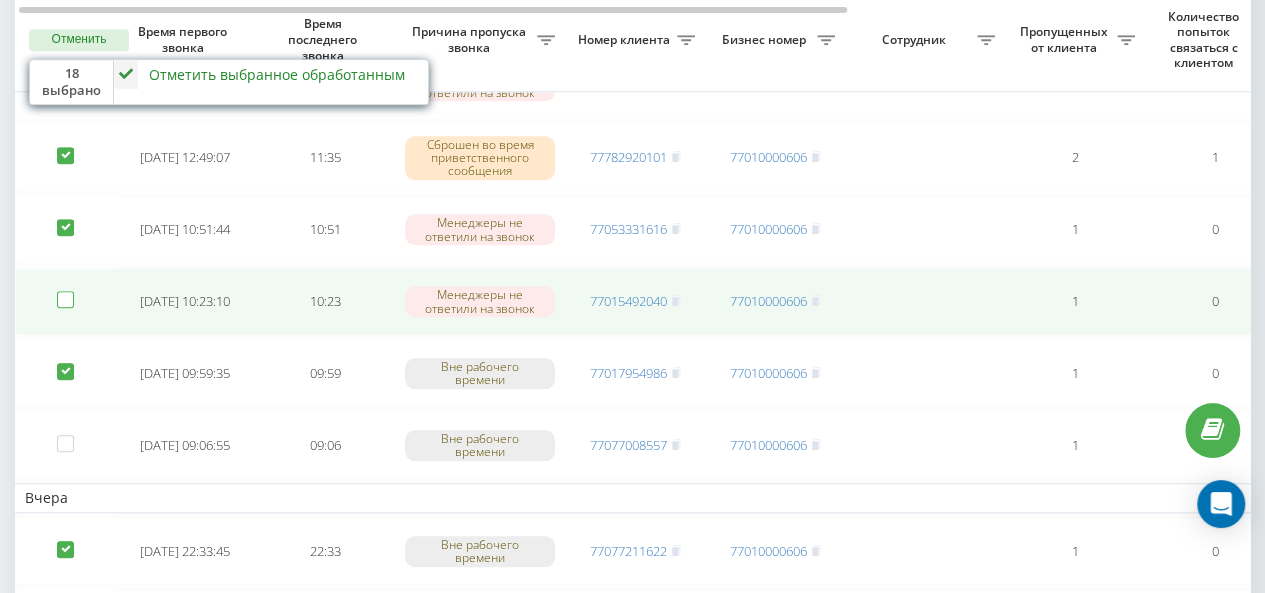 checkbox on "false" 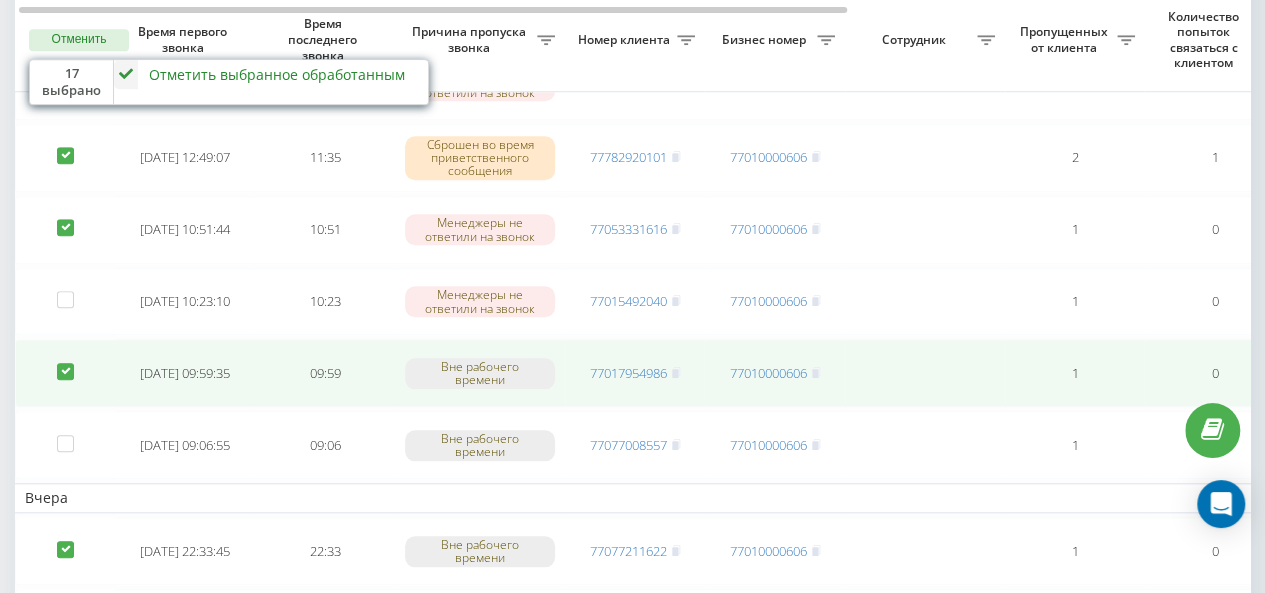 click at bounding box center [65, 363] 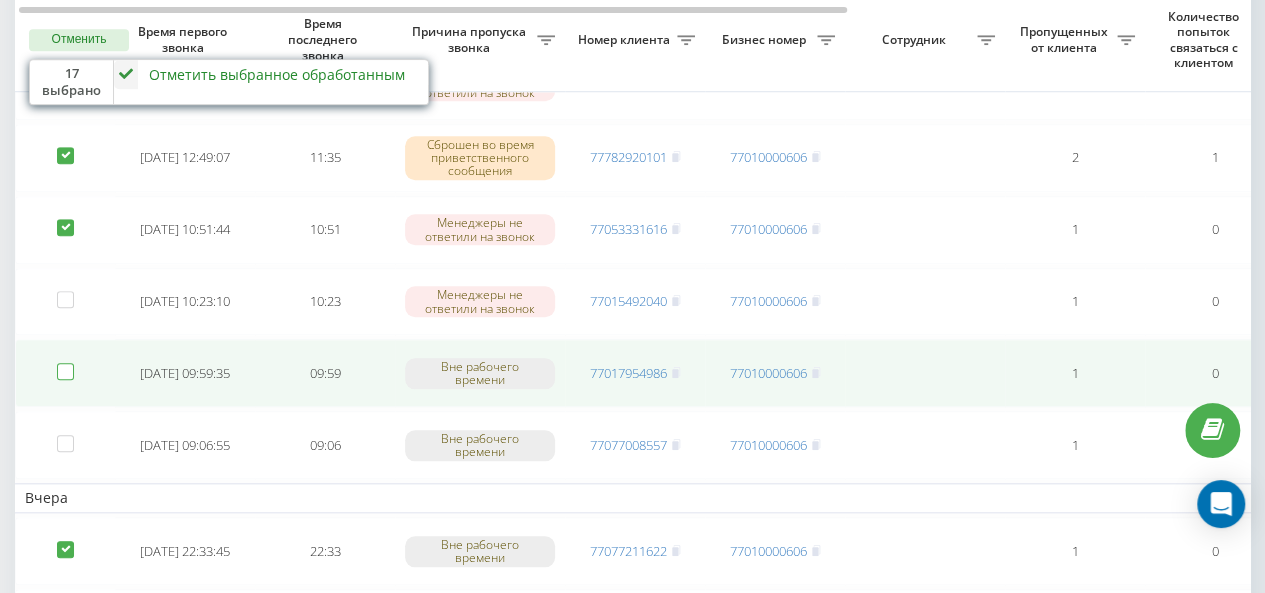 checkbox on "false" 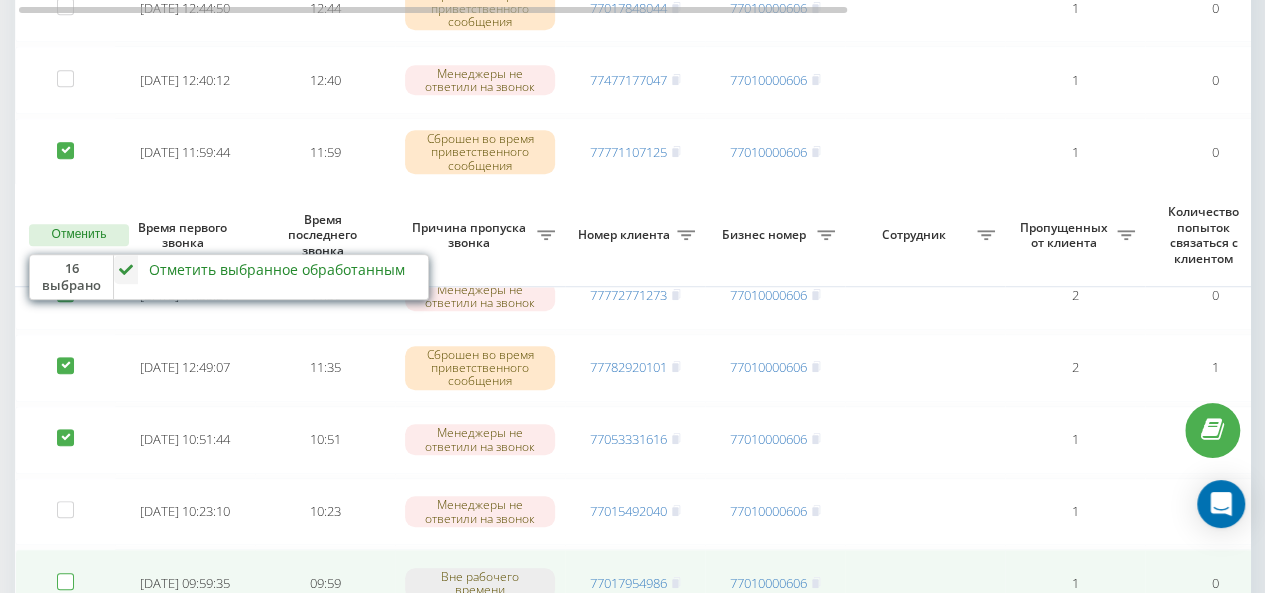scroll, scrollTop: 400, scrollLeft: 0, axis: vertical 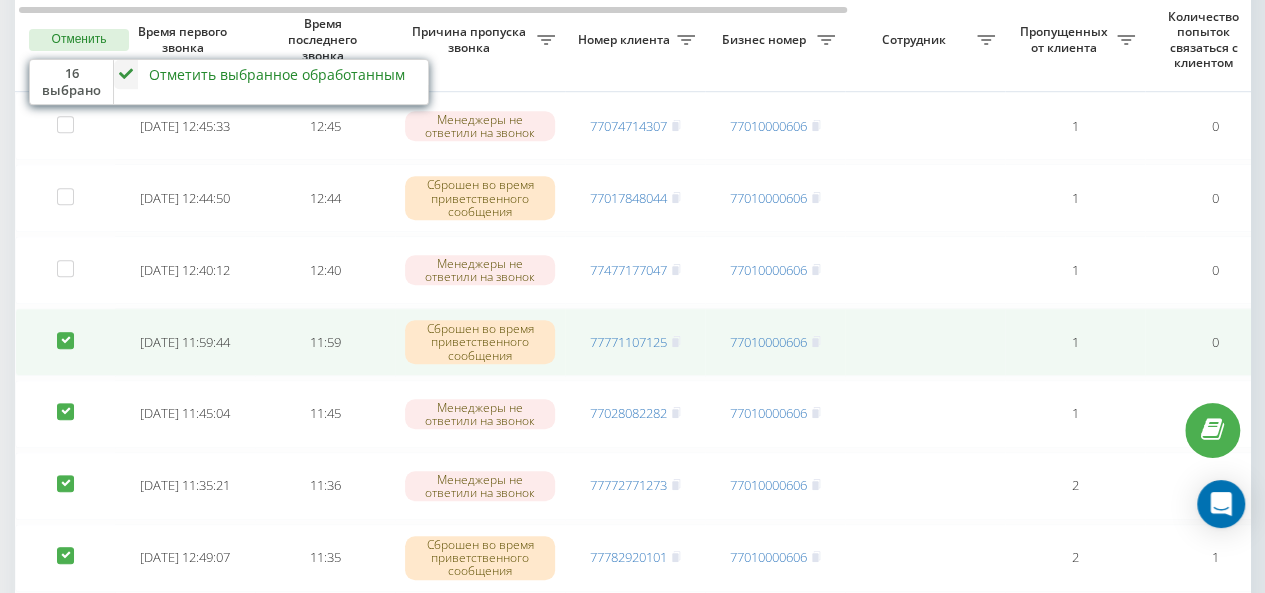 click at bounding box center (65, 332) 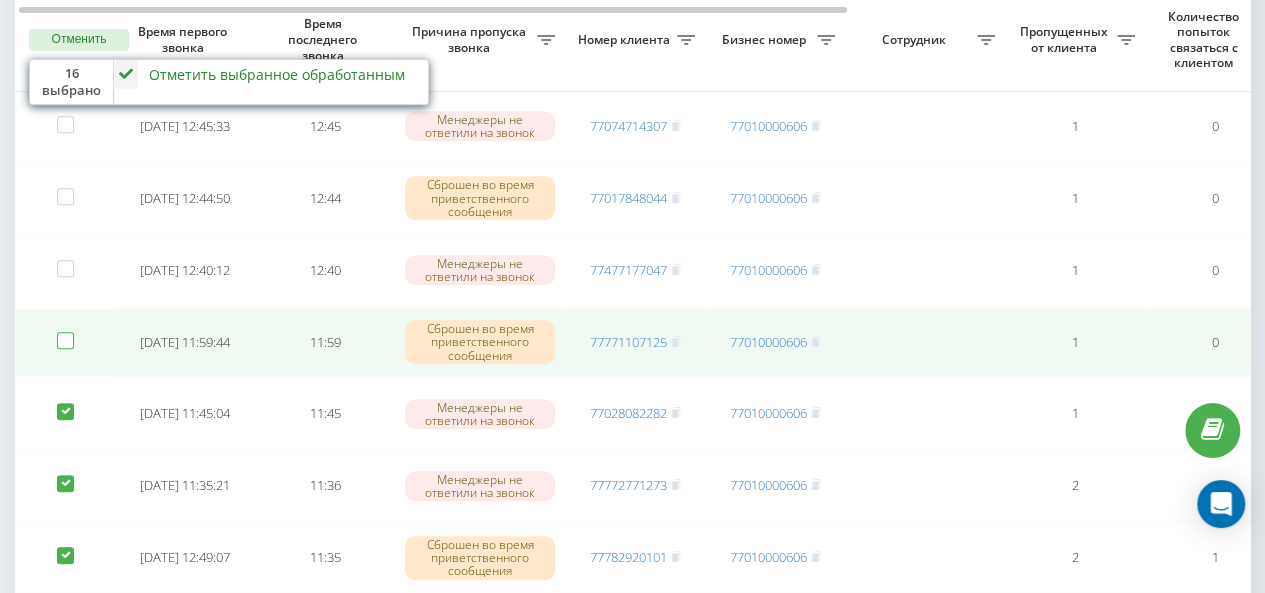 checkbox on "false" 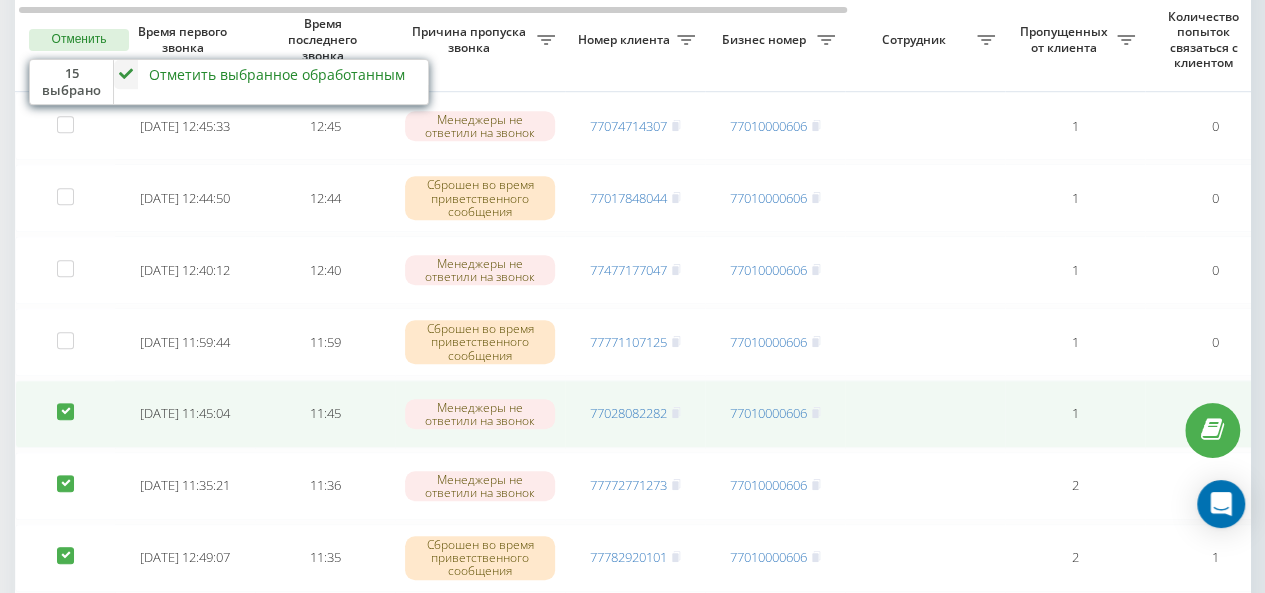 click at bounding box center [65, 403] 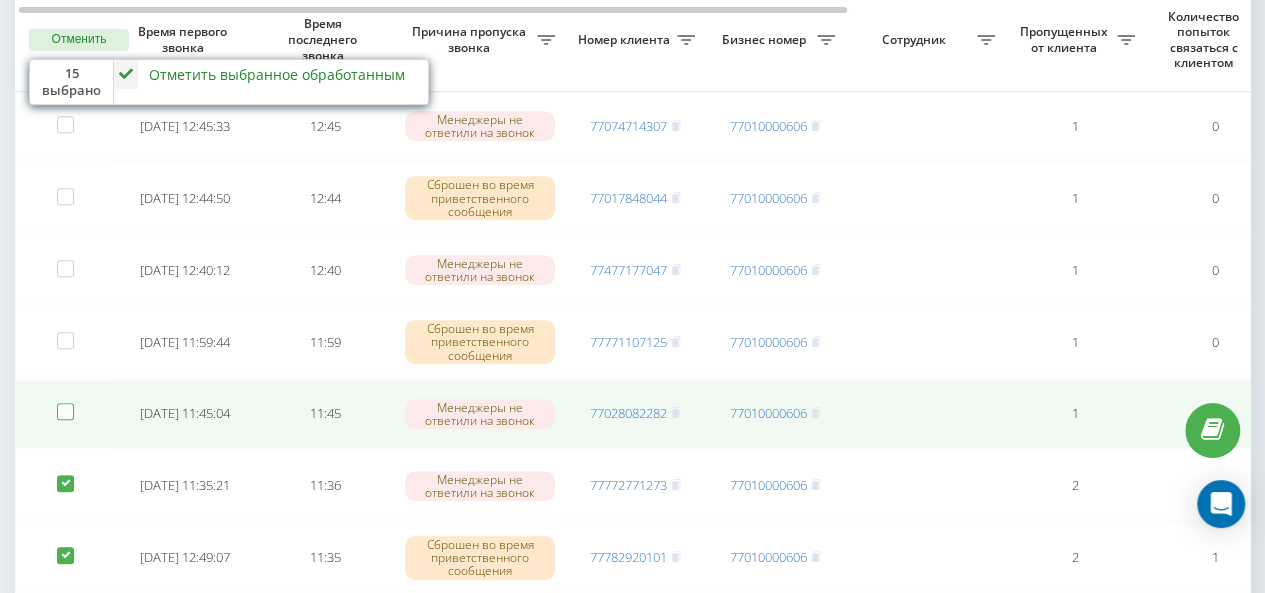 checkbox on "false" 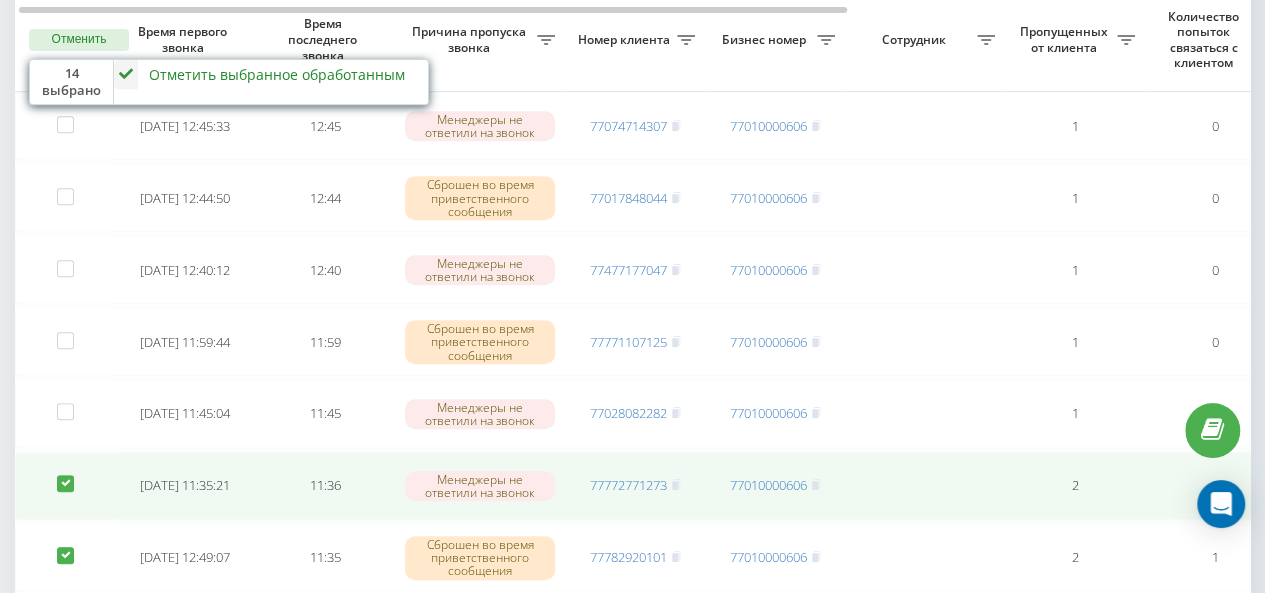 click at bounding box center (65, 475) 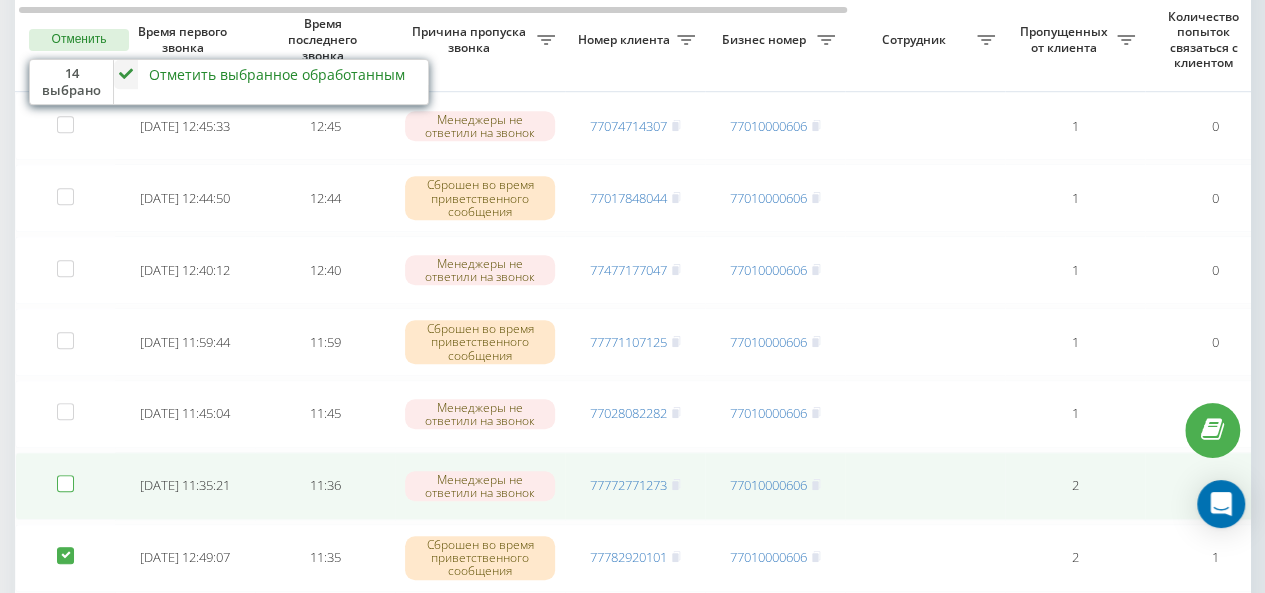 checkbox on "false" 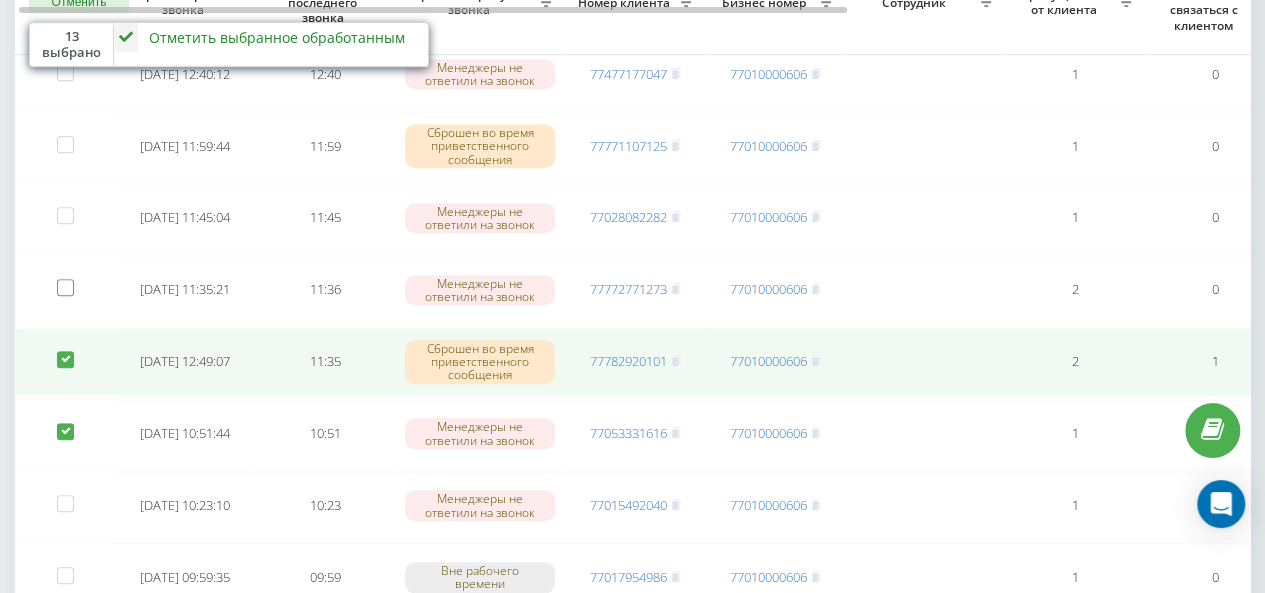 scroll, scrollTop: 600, scrollLeft: 0, axis: vertical 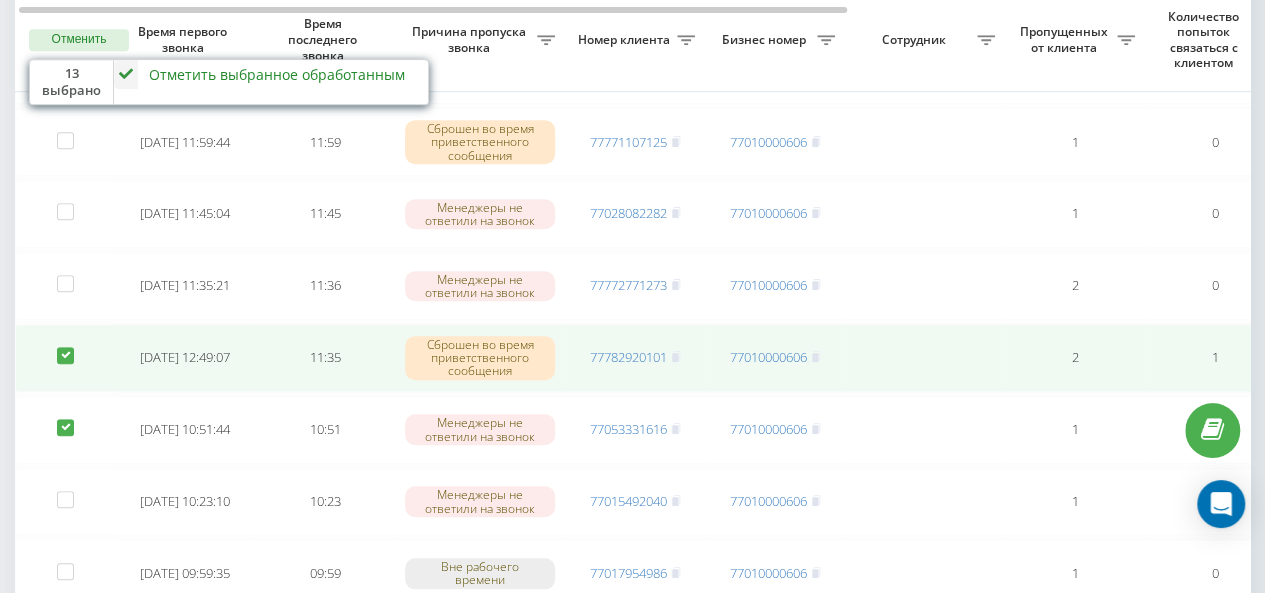 click at bounding box center (65, 347) 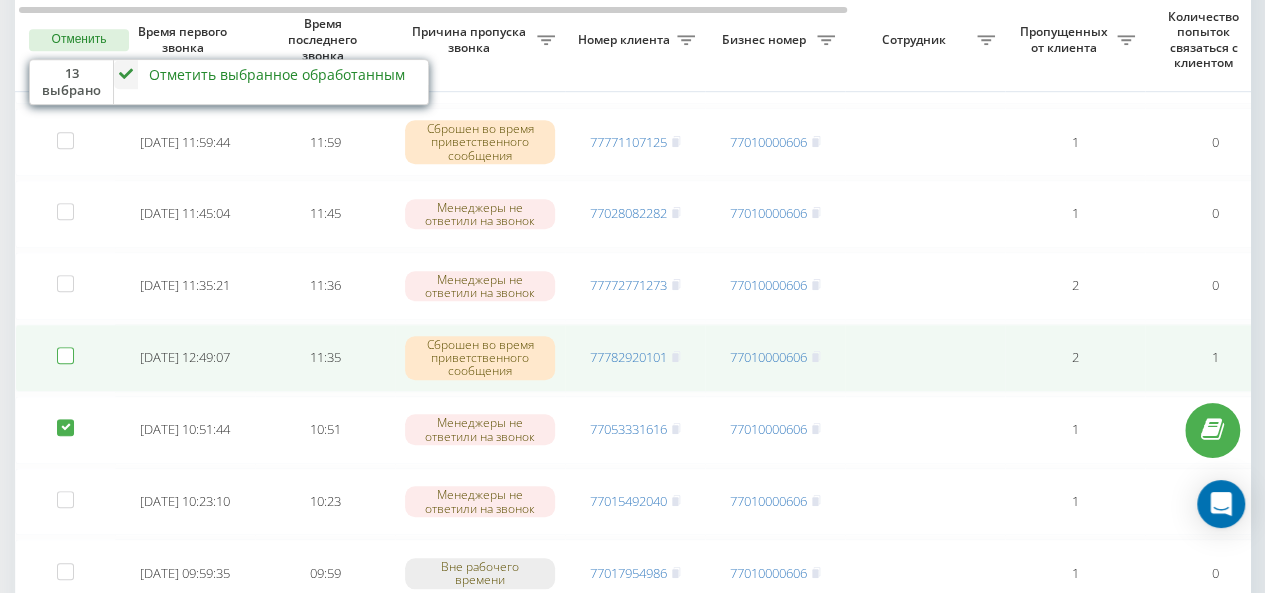 checkbox on "false" 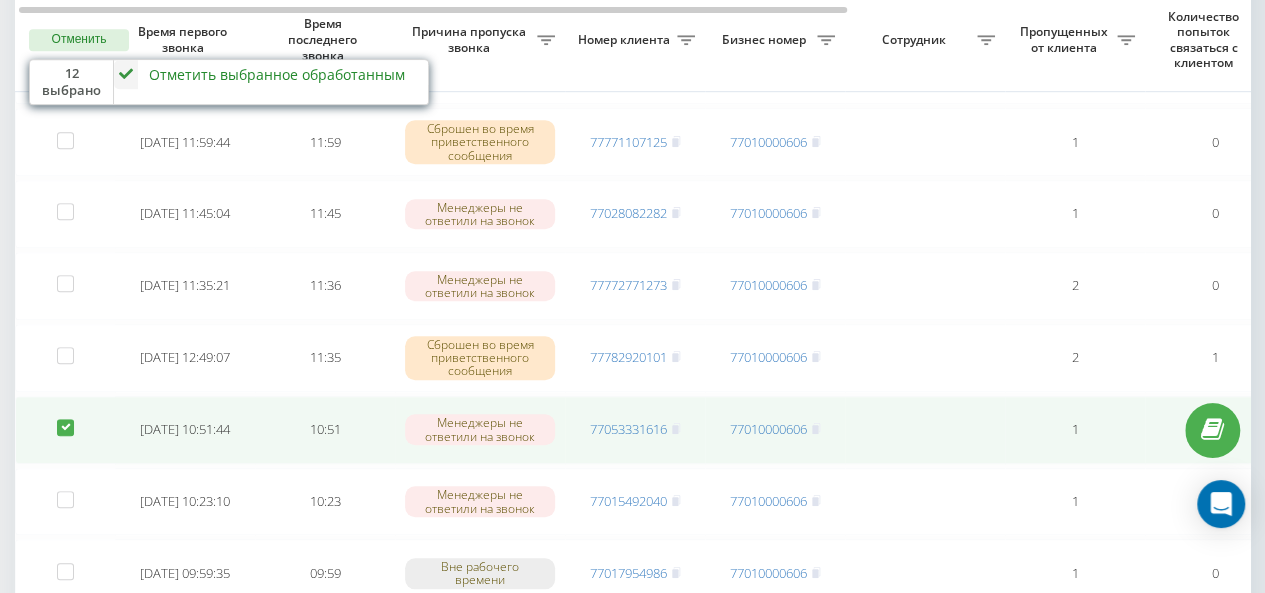 click at bounding box center (65, 419) 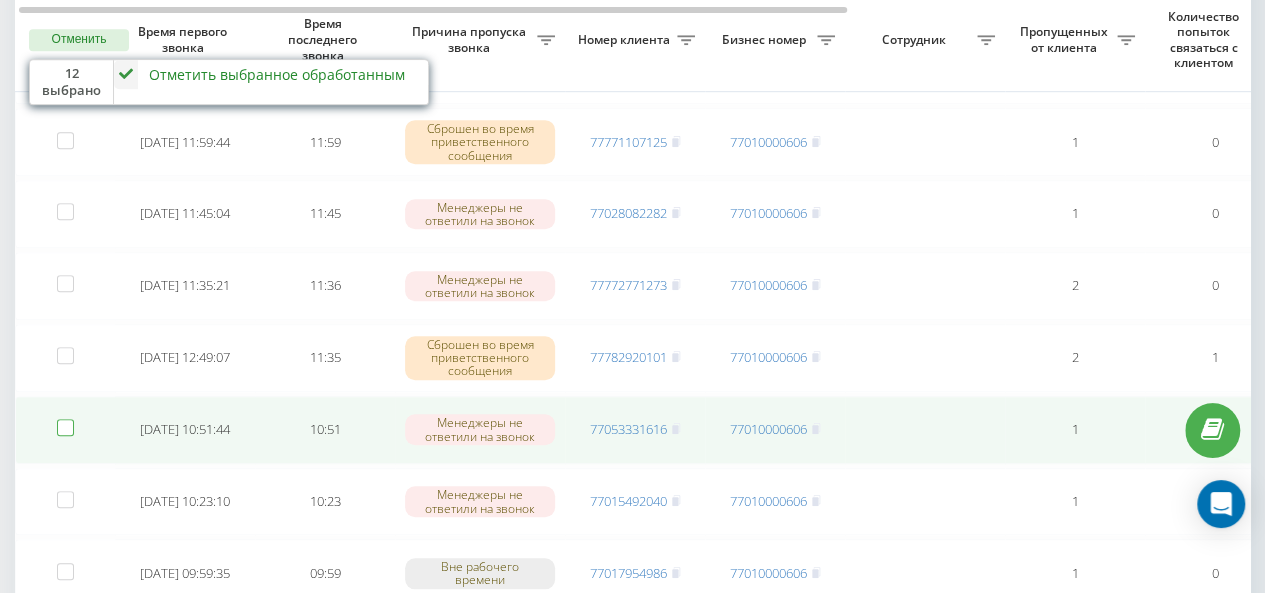 checkbox on "false" 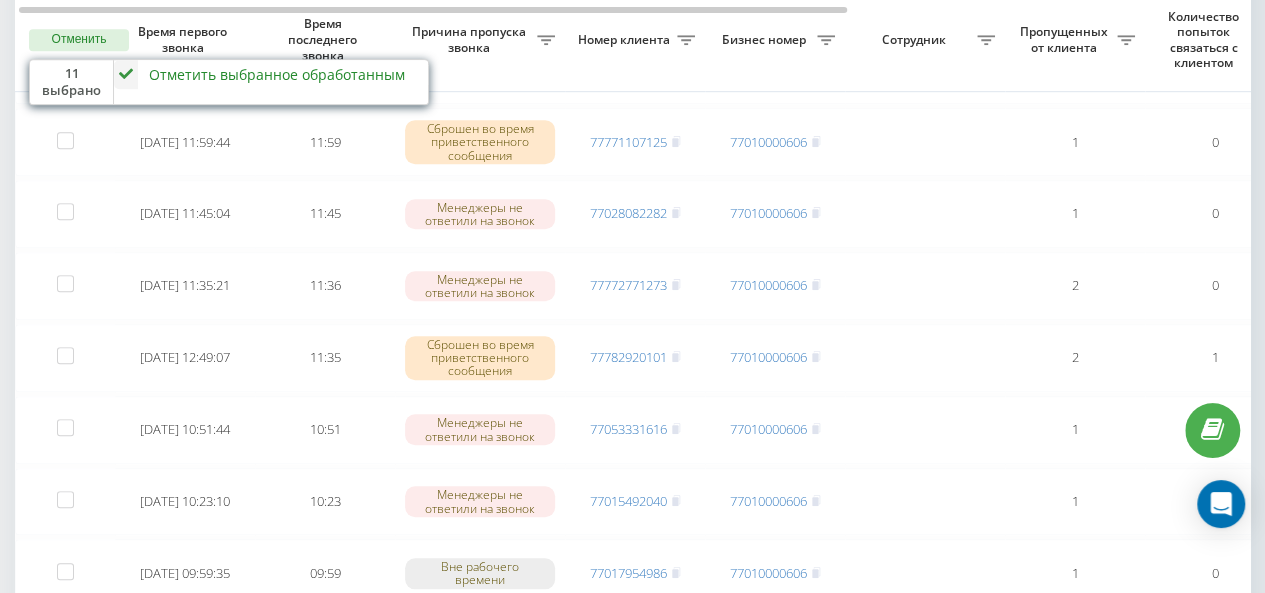 drag, startPoint x: 120, startPoint y: 75, endPoint x: 146, endPoint y: 101, distance: 36.769554 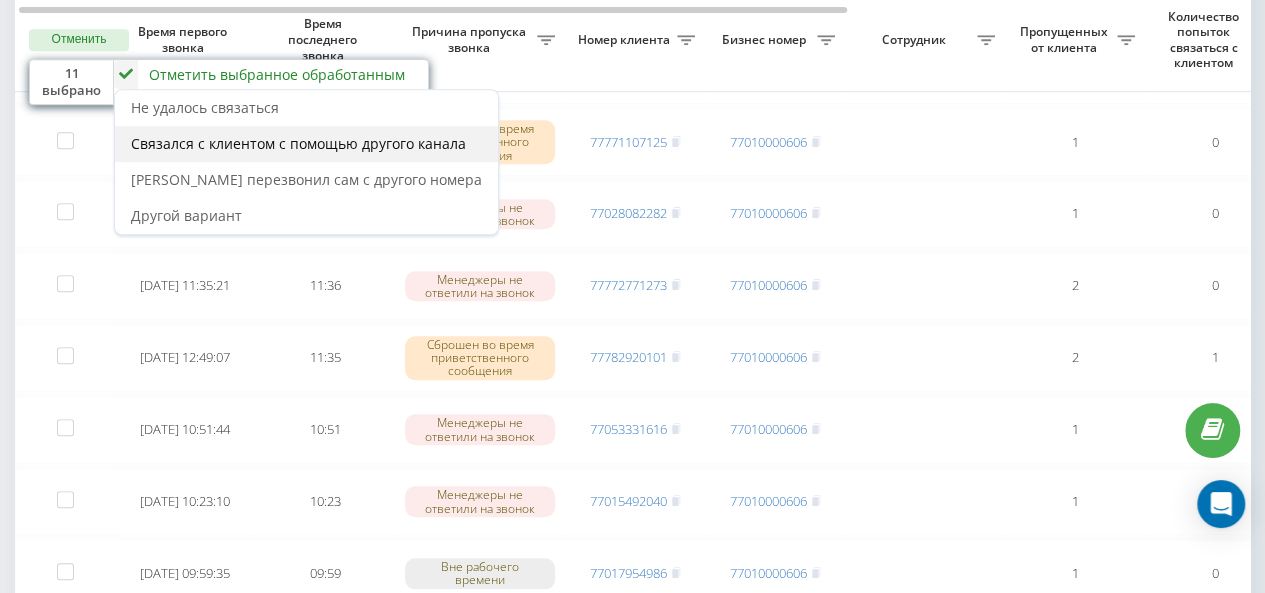 click on "Связался с клиентом с помощью другого канала" at bounding box center [298, 143] 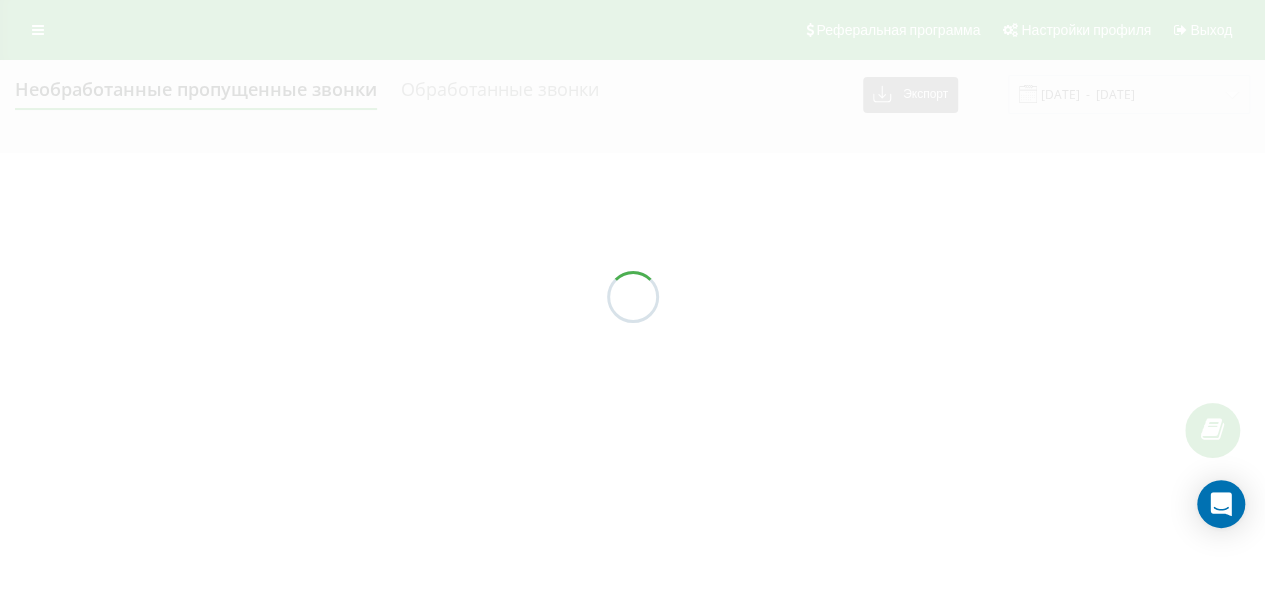 scroll, scrollTop: 0, scrollLeft: 0, axis: both 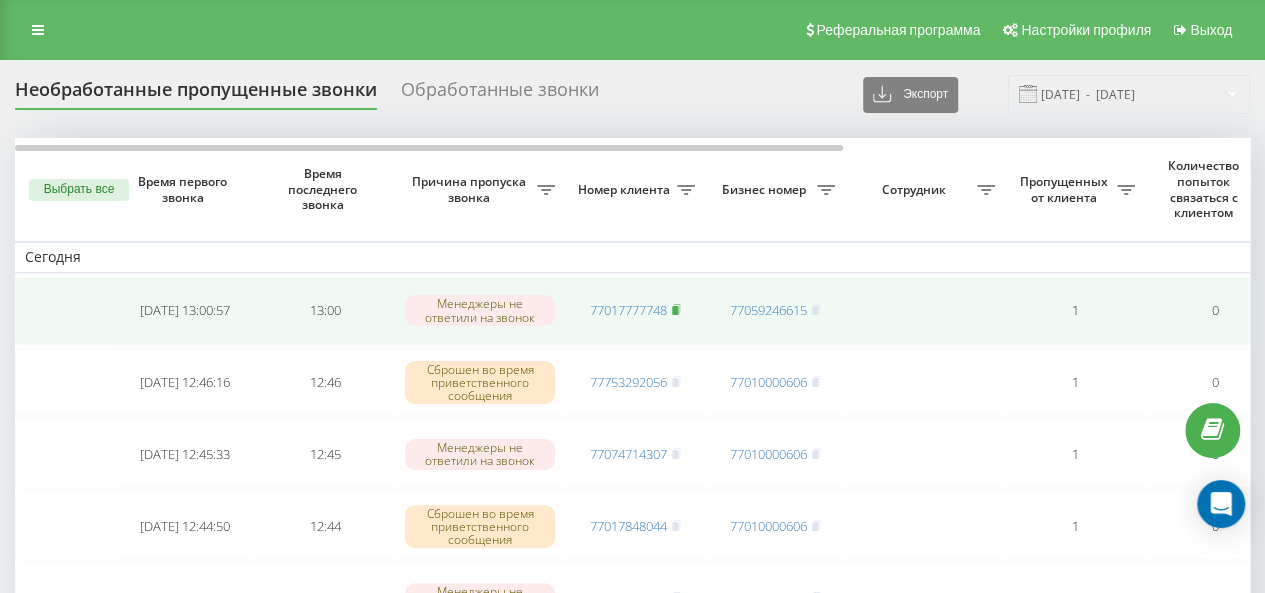 click 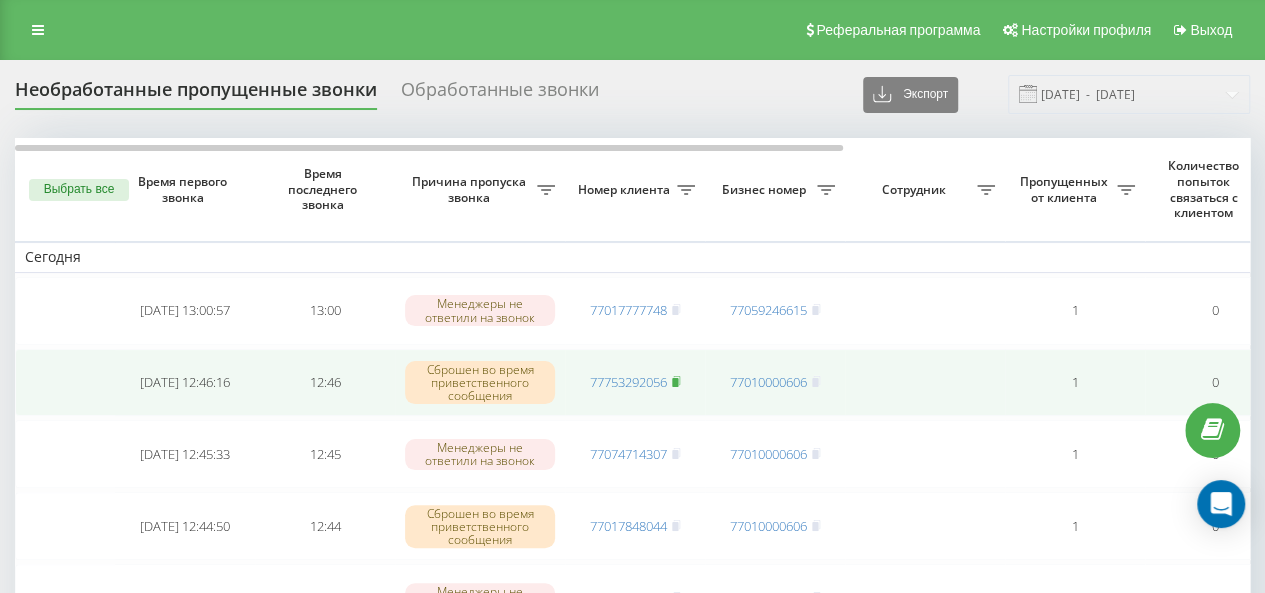 click 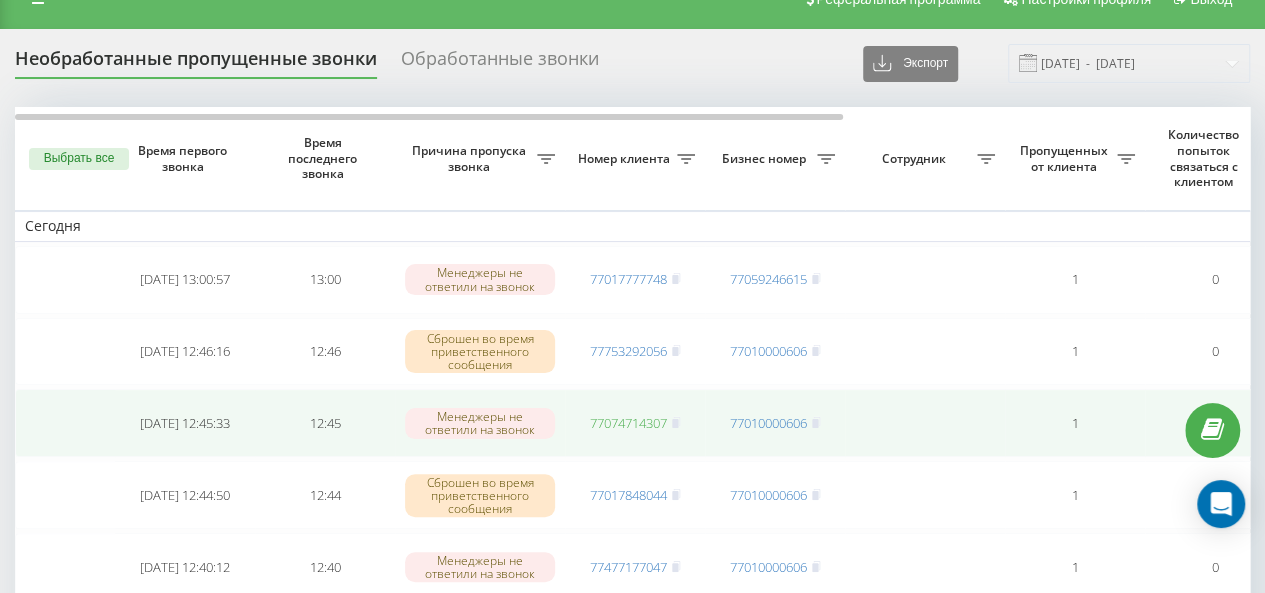 scroll, scrollTop: 0, scrollLeft: 0, axis: both 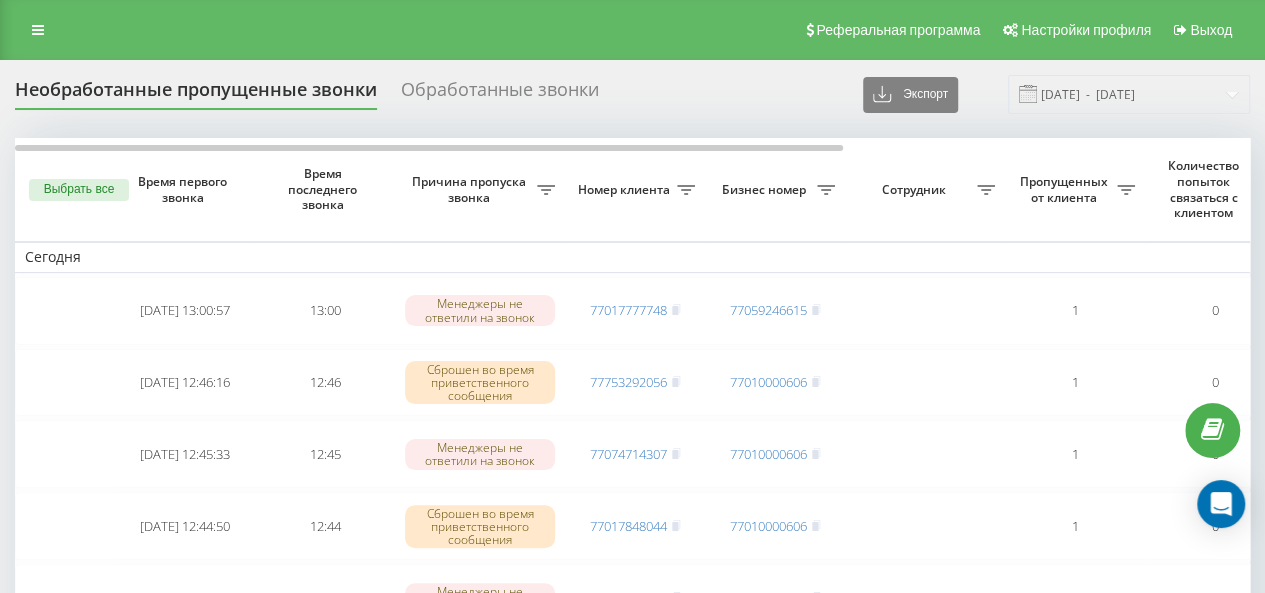 click on "Необработанные пропущенные звонки" at bounding box center [196, 94] 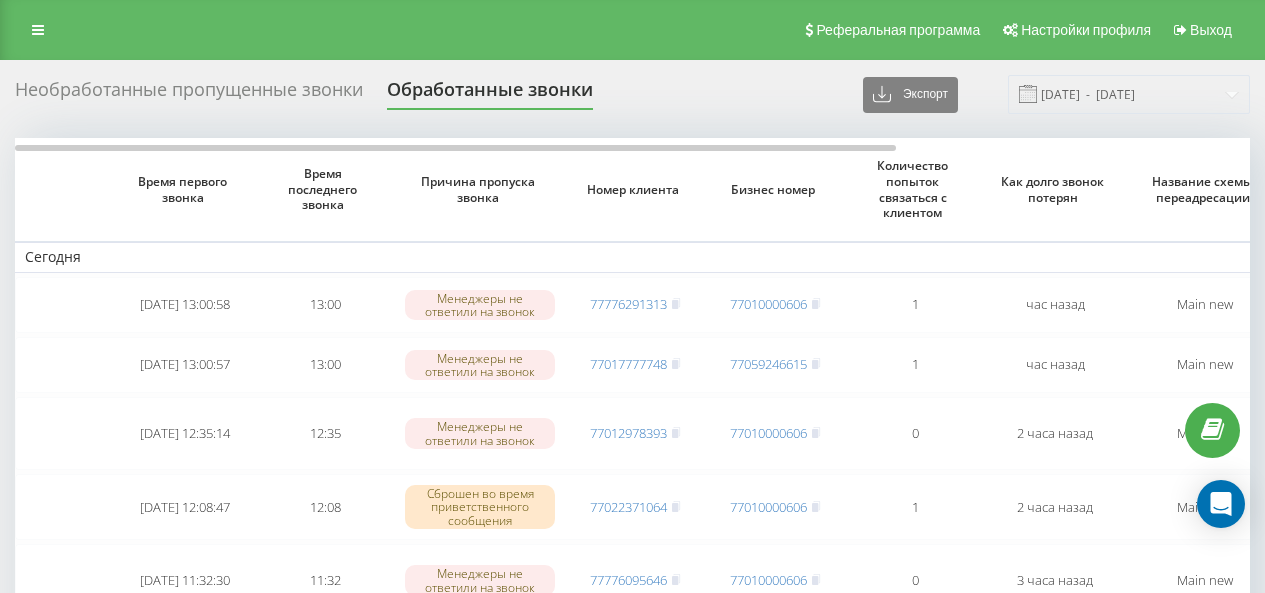 scroll, scrollTop: 0, scrollLeft: 0, axis: both 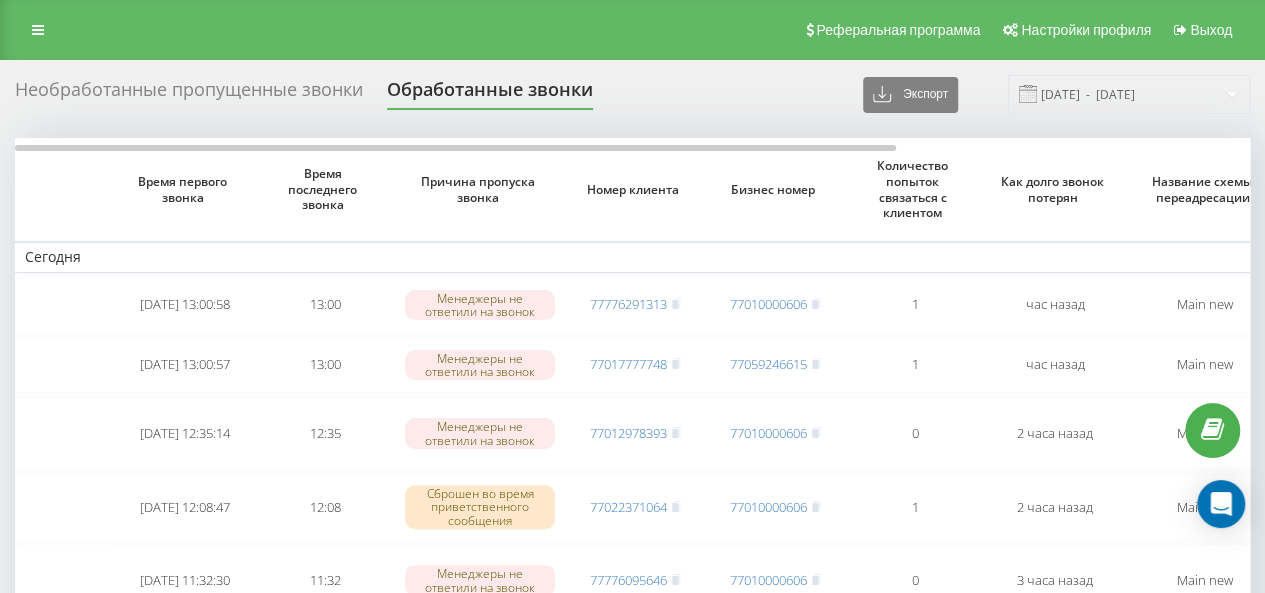click on "Необработанные пропущенные звонки" at bounding box center (189, 94) 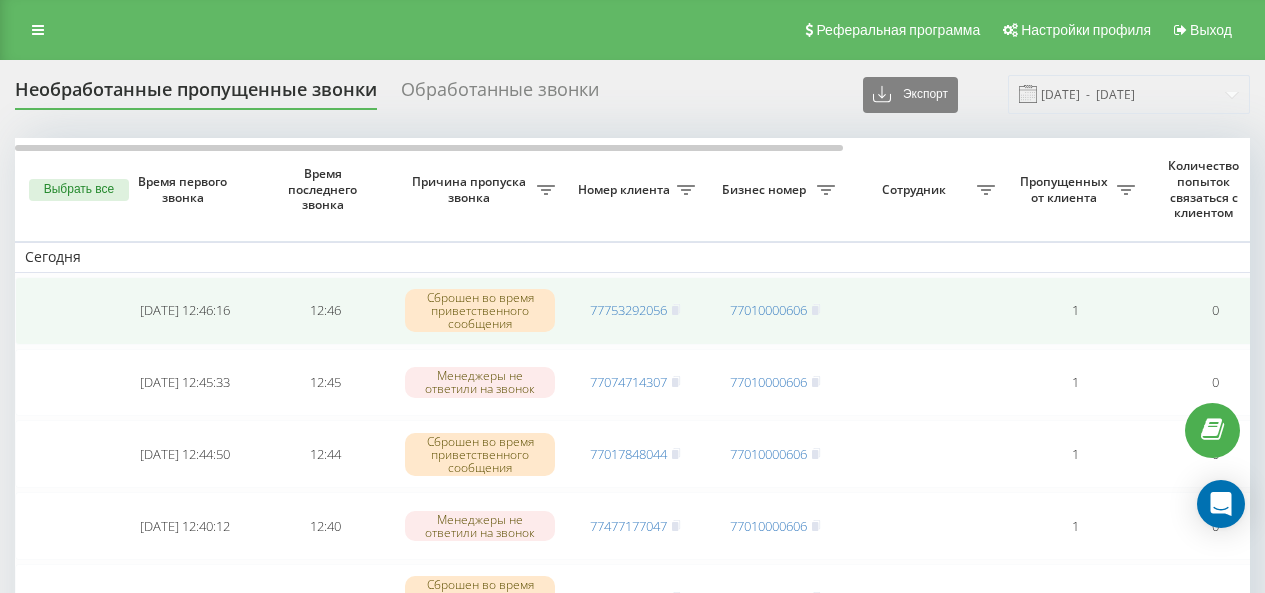 scroll, scrollTop: 0, scrollLeft: 0, axis: both 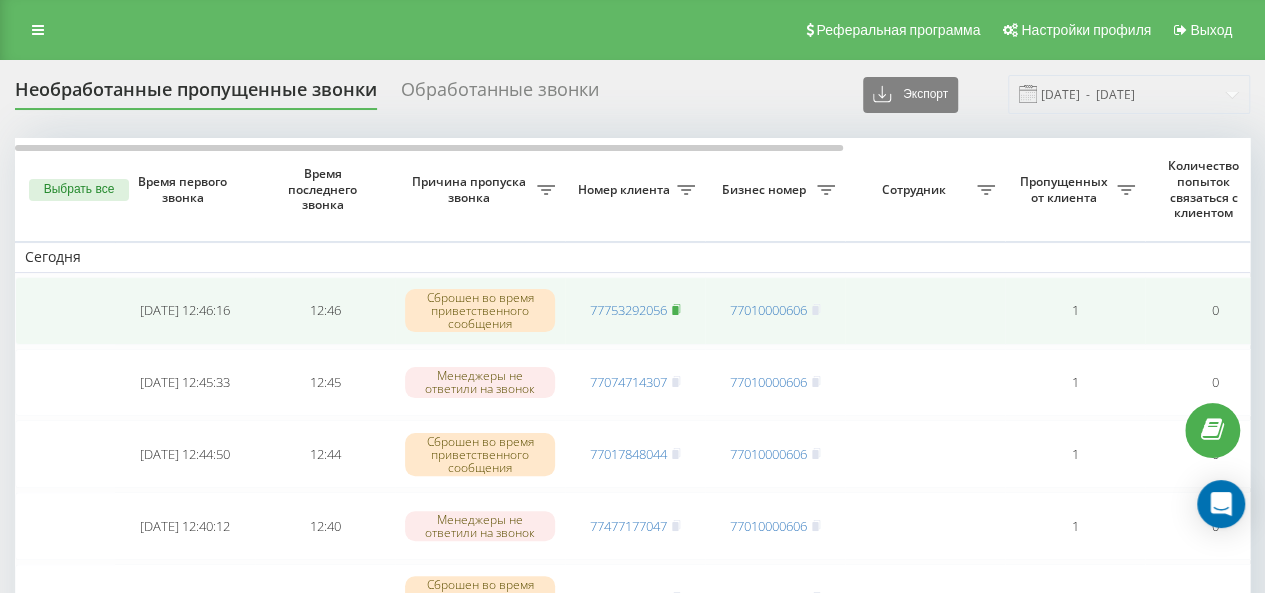 click 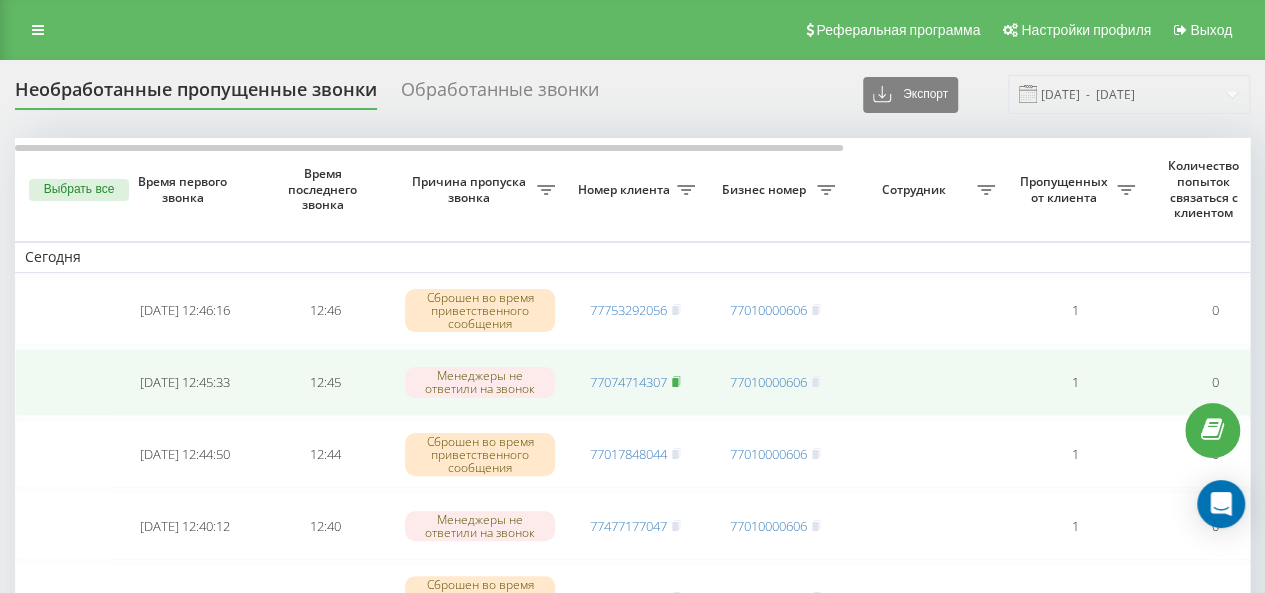 click 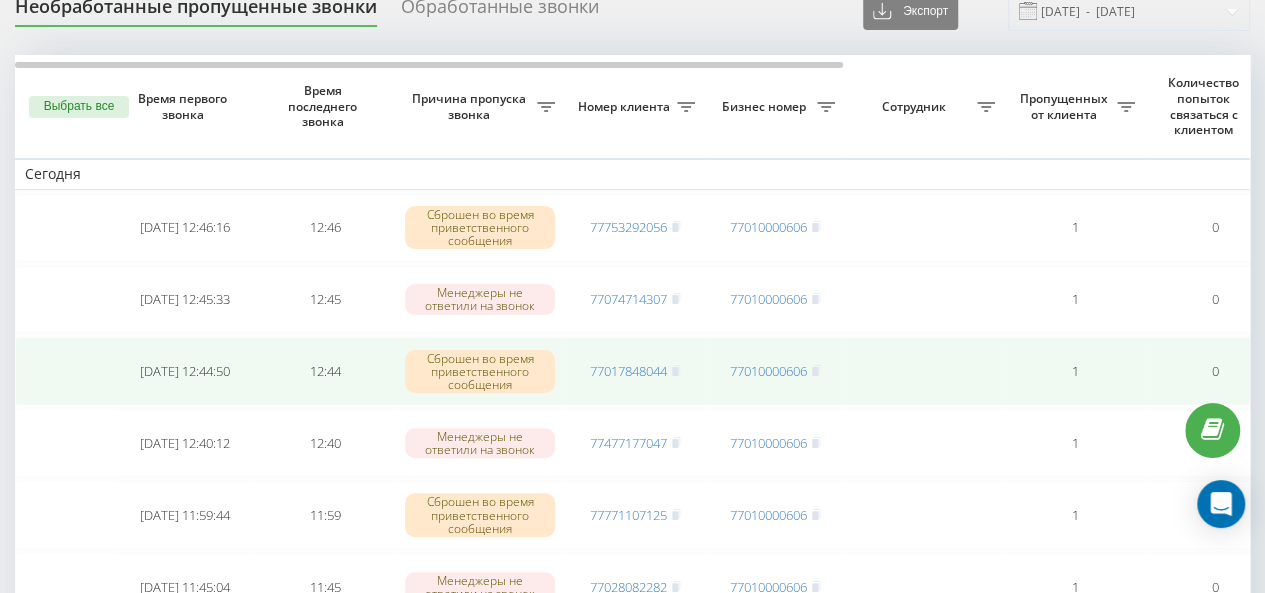 scroll, scrollTop: 100, scrollLeft: 0, axis: vertical 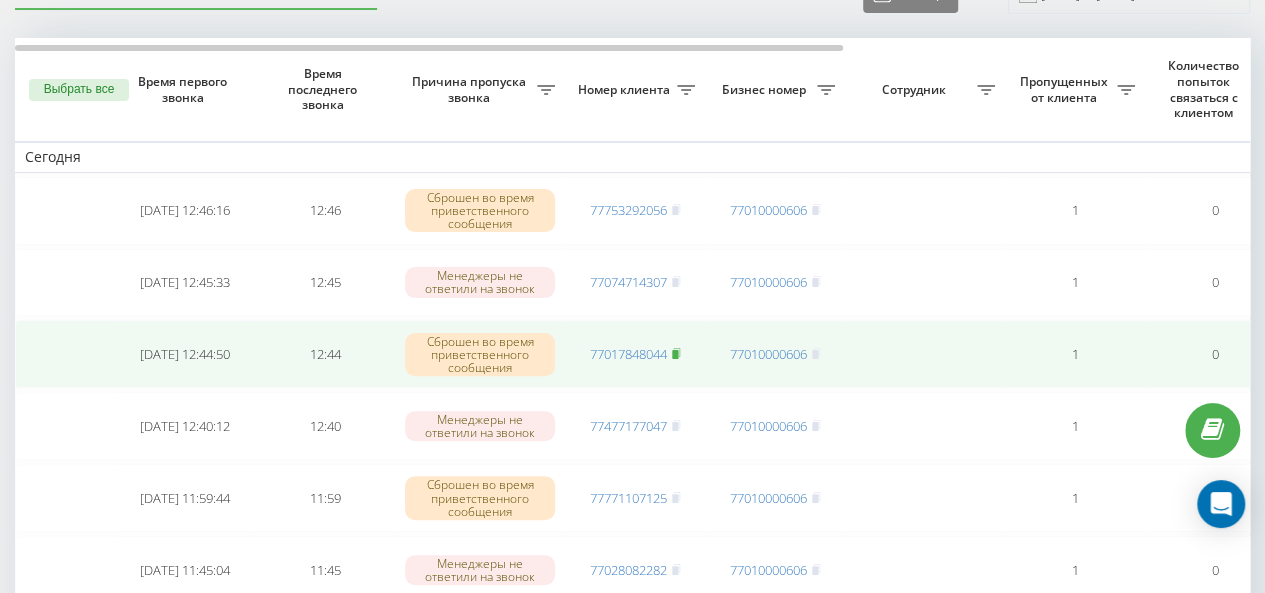 click 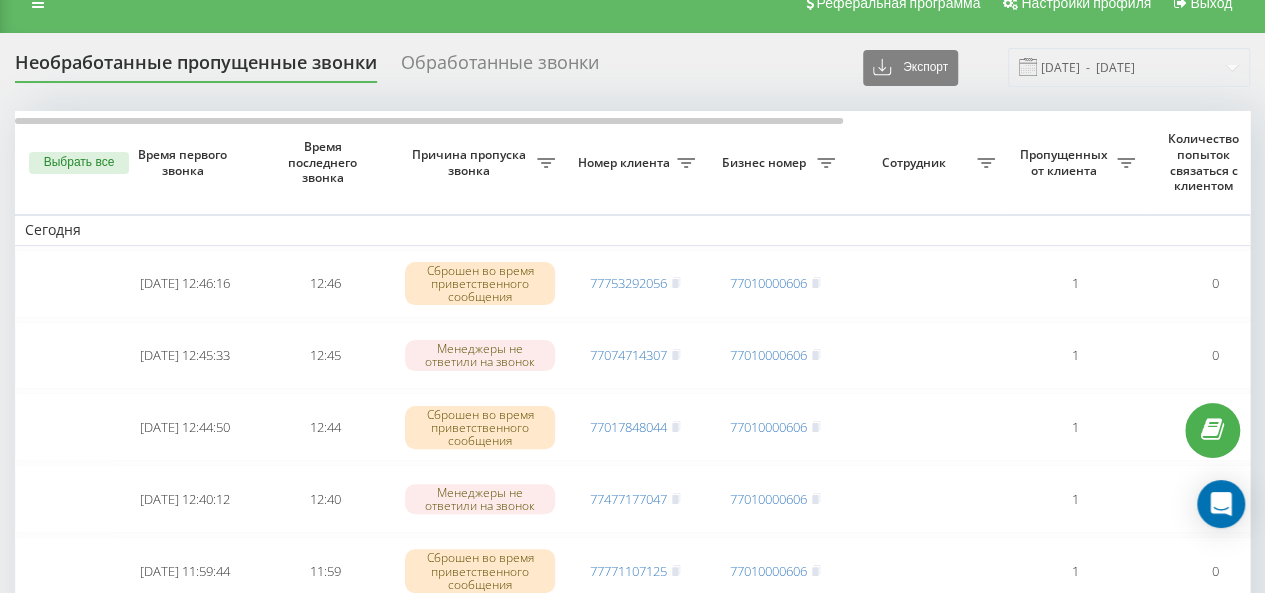 scroll, scrollTop: 0, scrollLeft: 0, axis: both 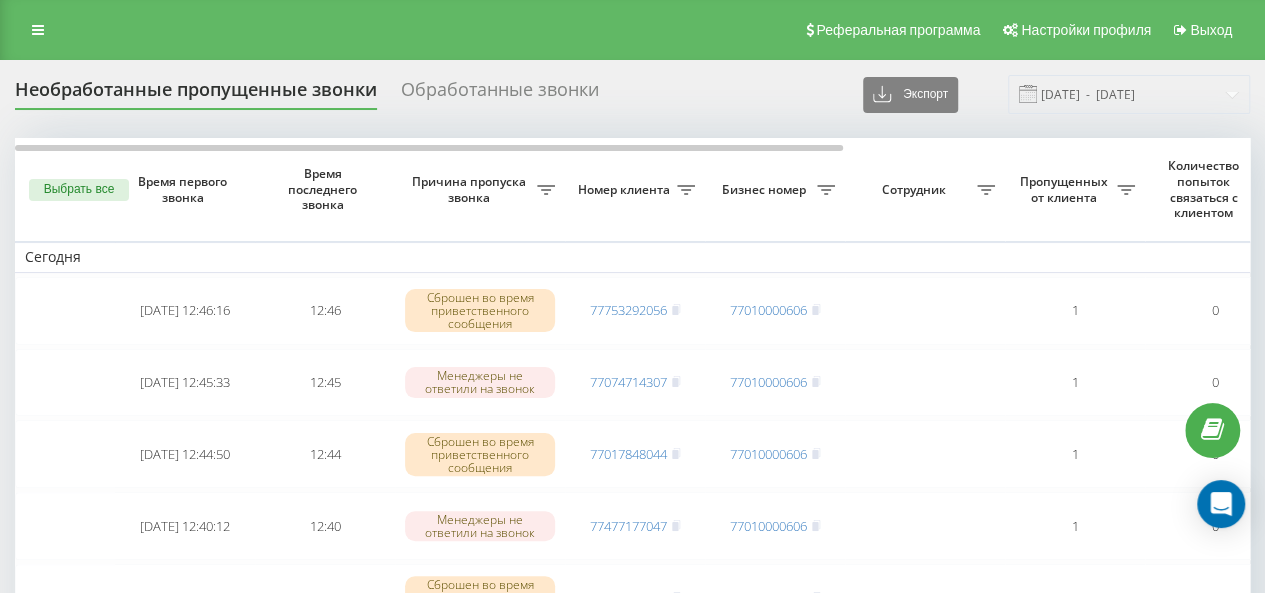 click on "Обработанные звонки" at bounding box center [500, 94] 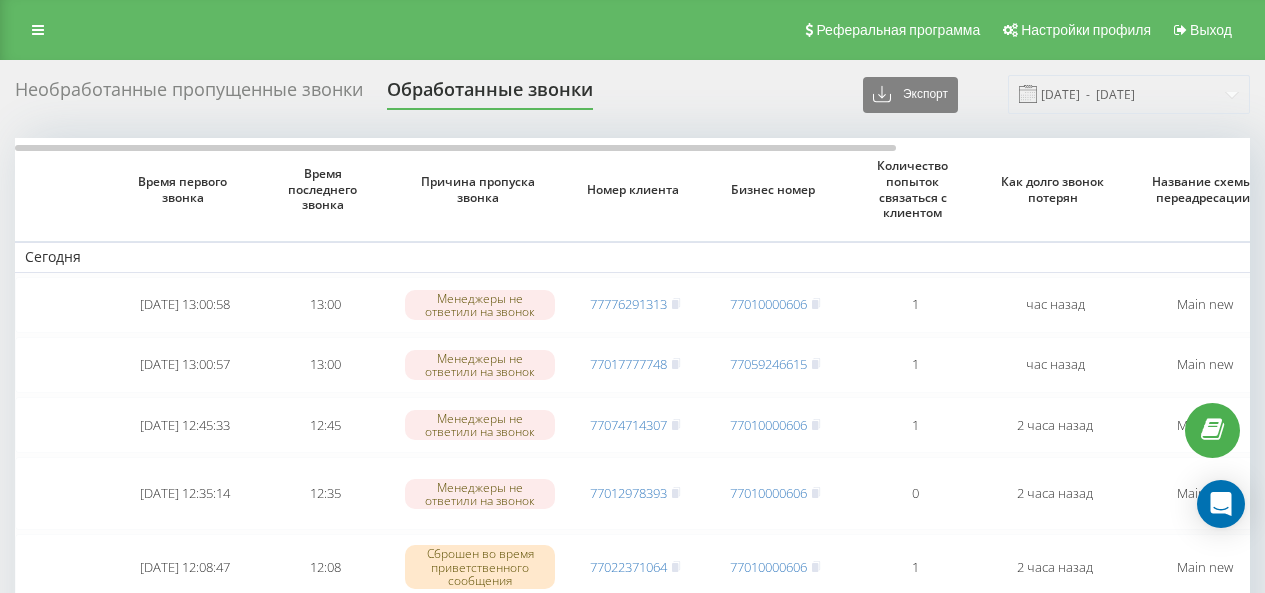 scroll, scrollTop: 0, scrollLeft: 0, axis: both 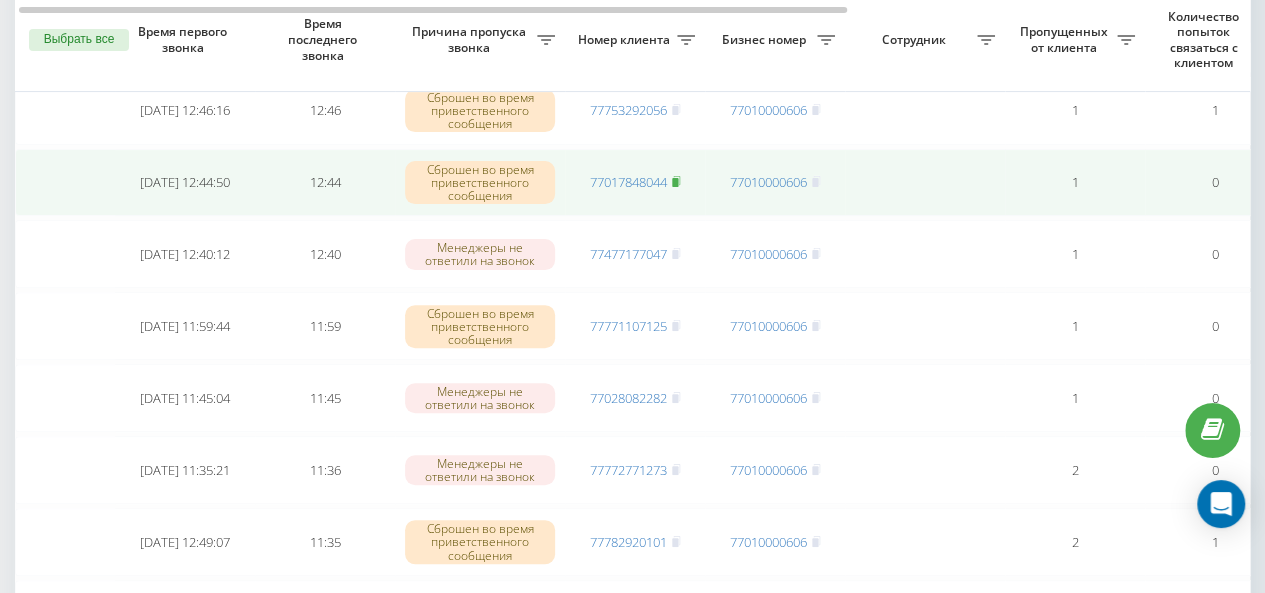 click 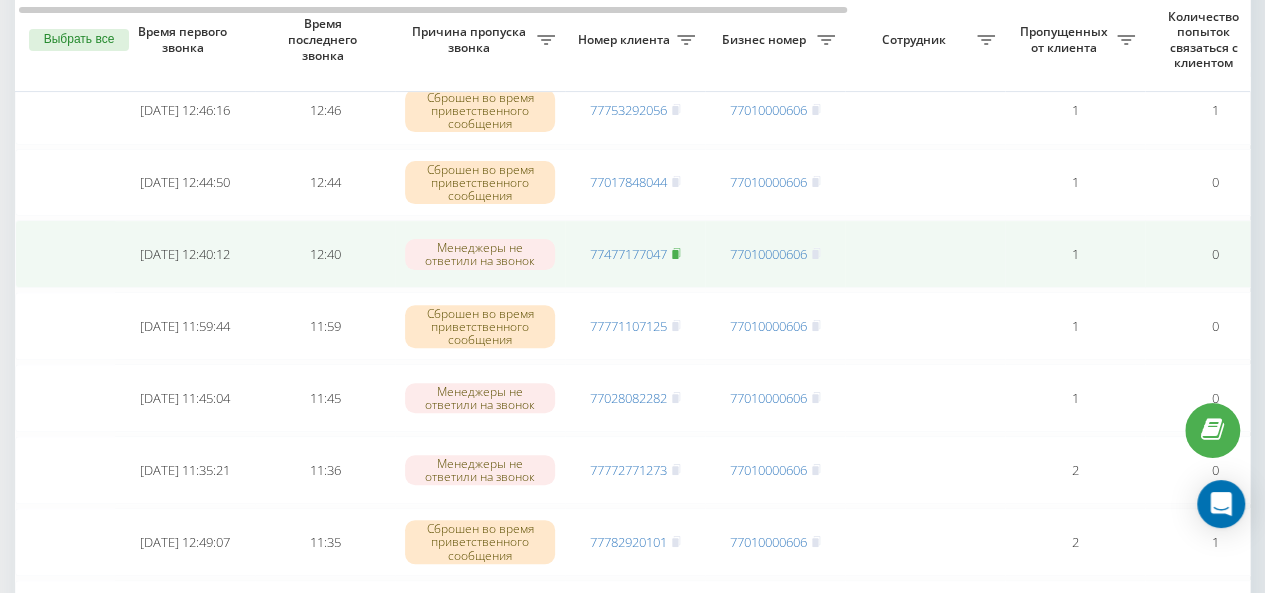 click 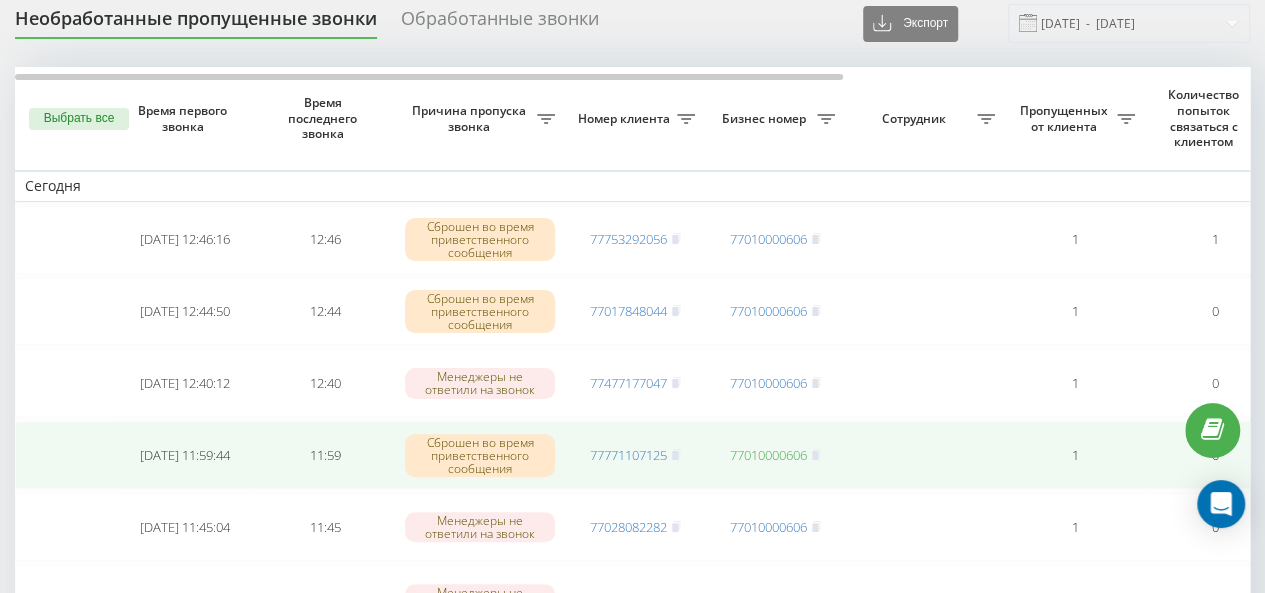 scroll, scrollTop: 100, scrollLeft: 0, axis: vertical 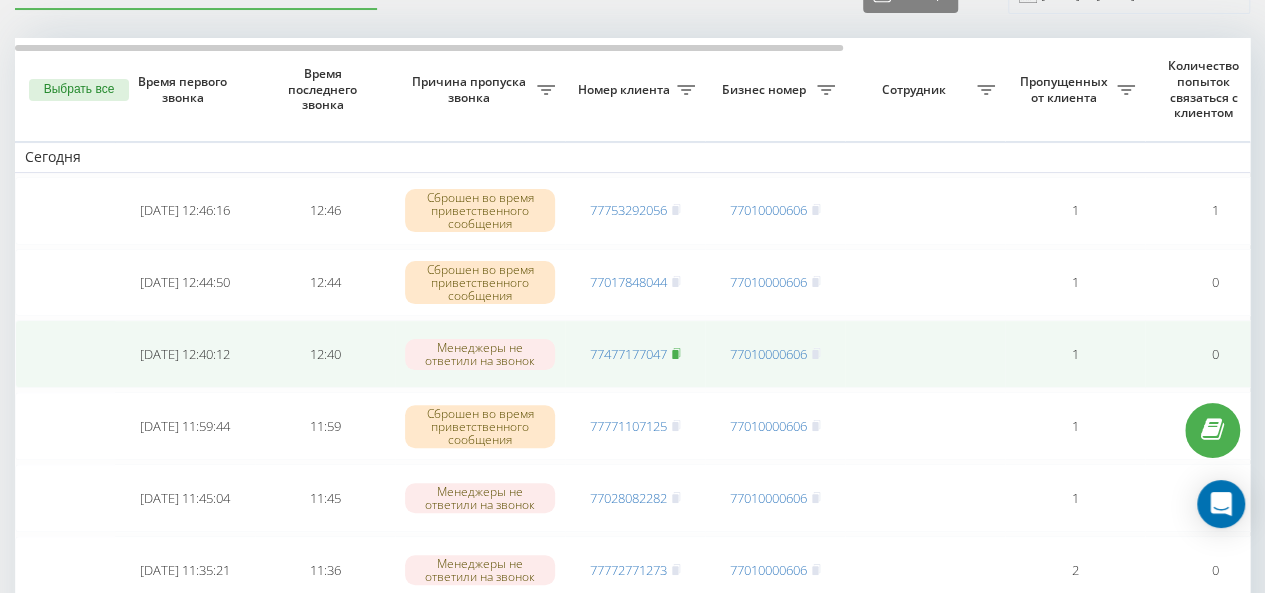 click 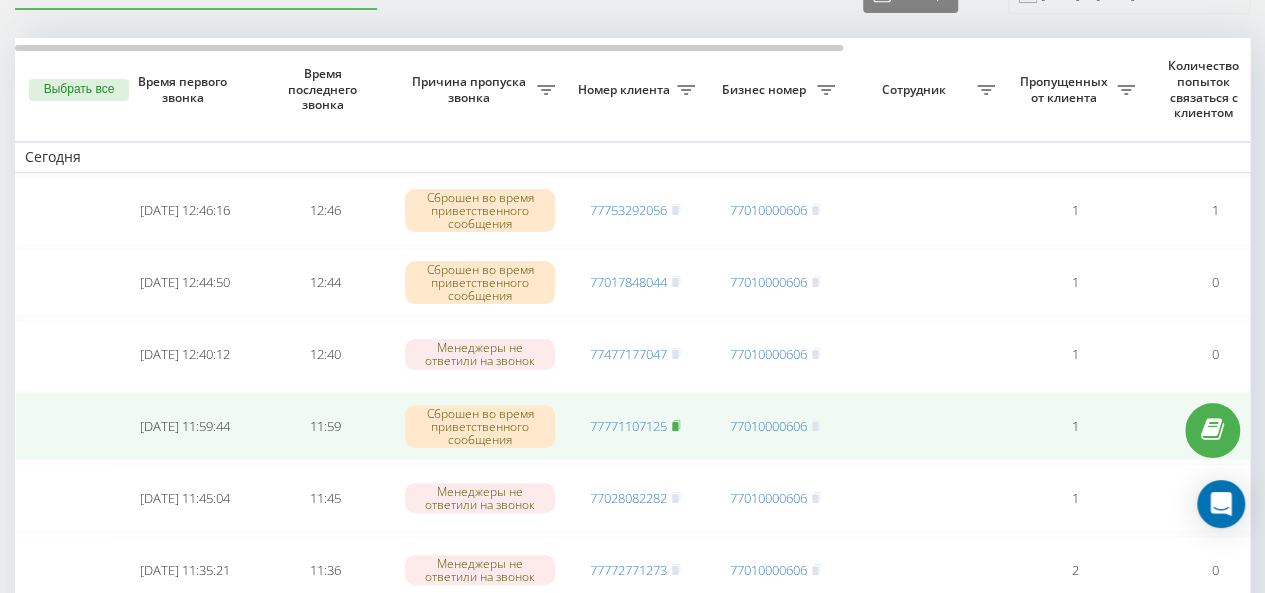 click 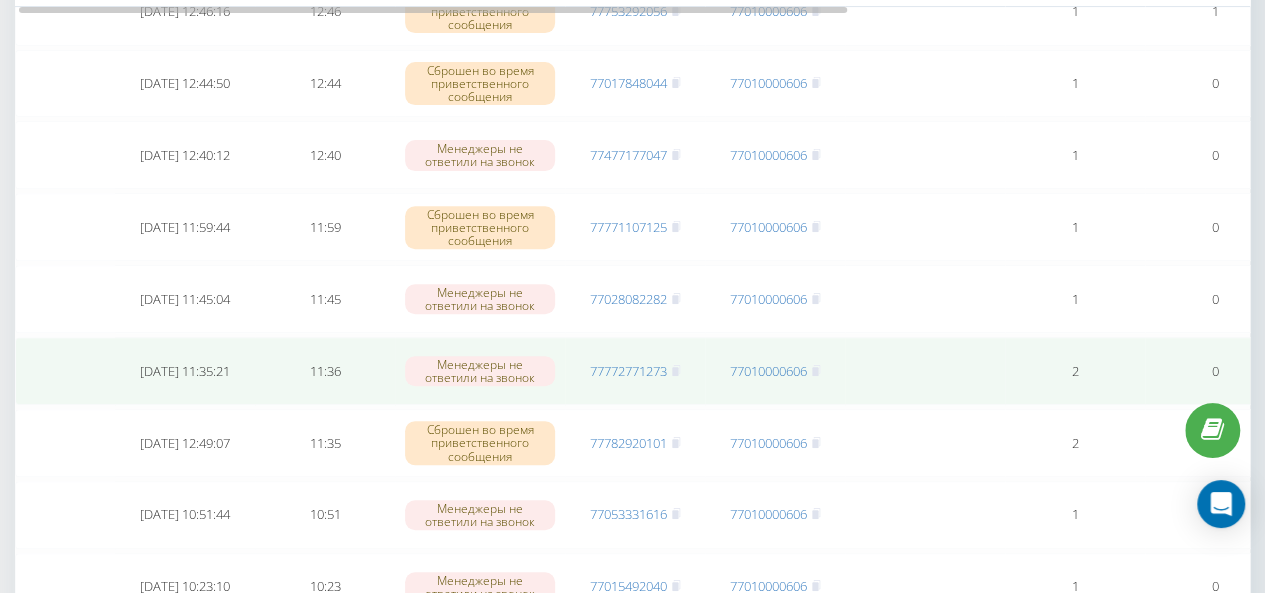 scroll, scrollTop: 300, scrollLeft: 0, axis: vertical 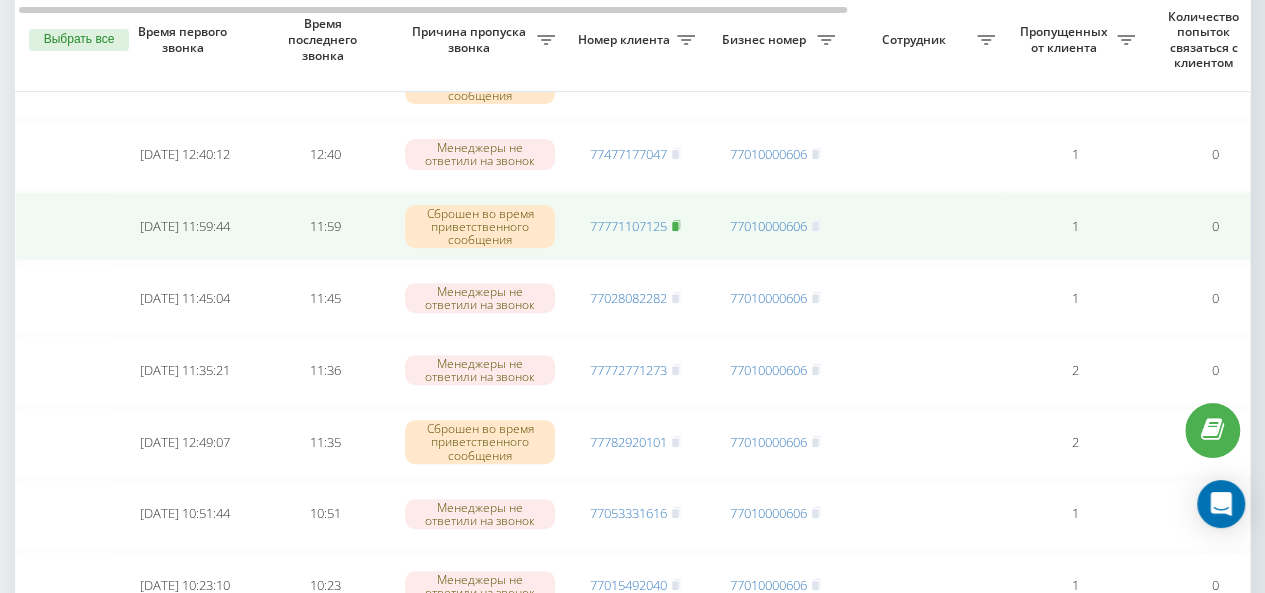 click 